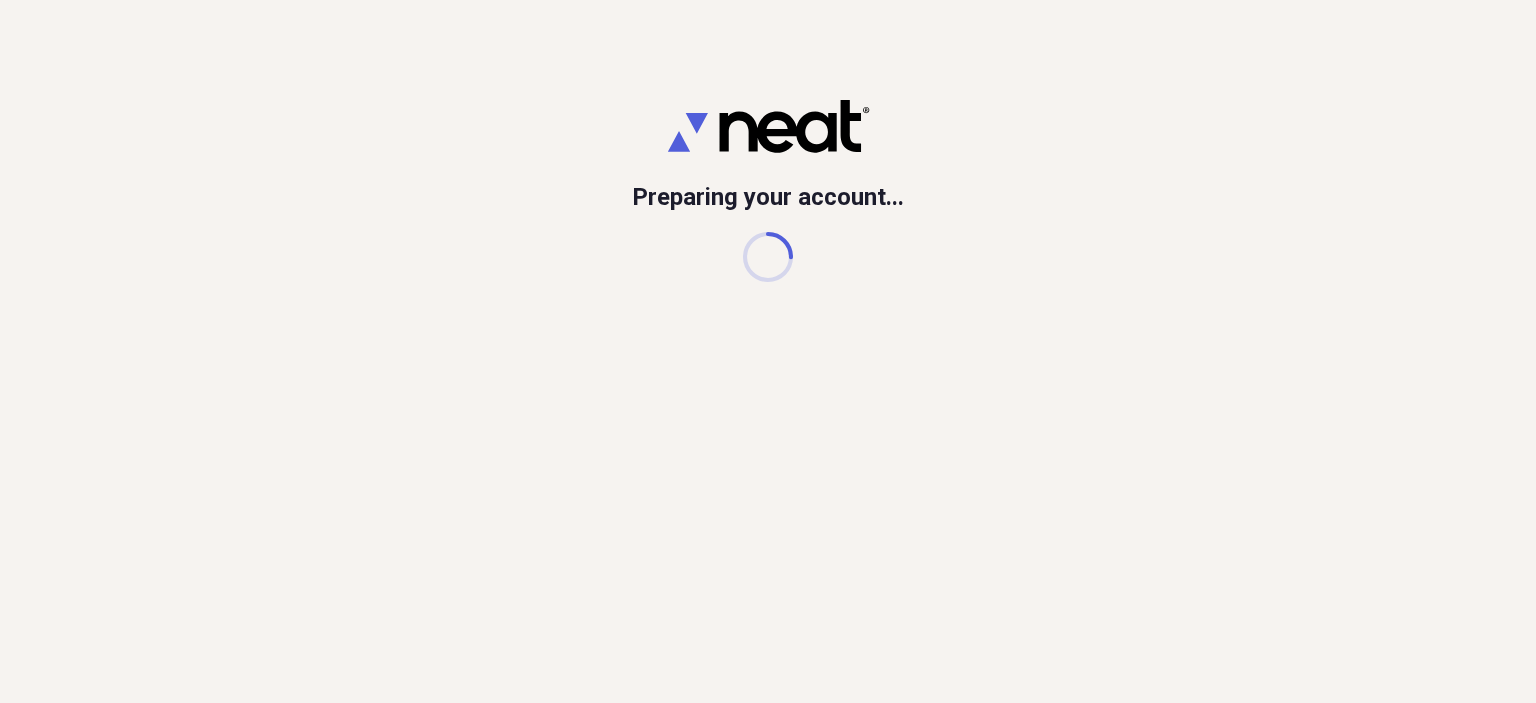 scroll, scrollTop: 0, scrollLeft: 0, axis: both 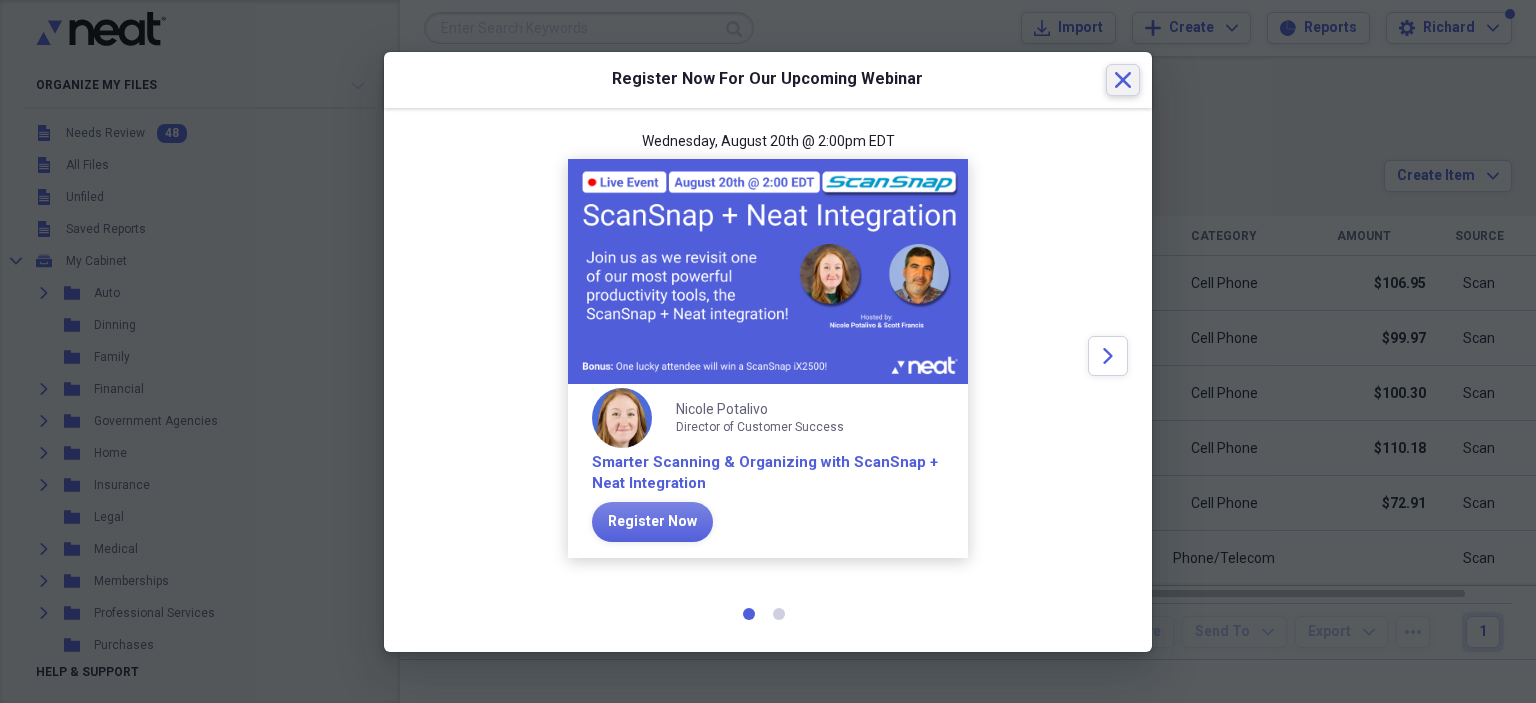 click 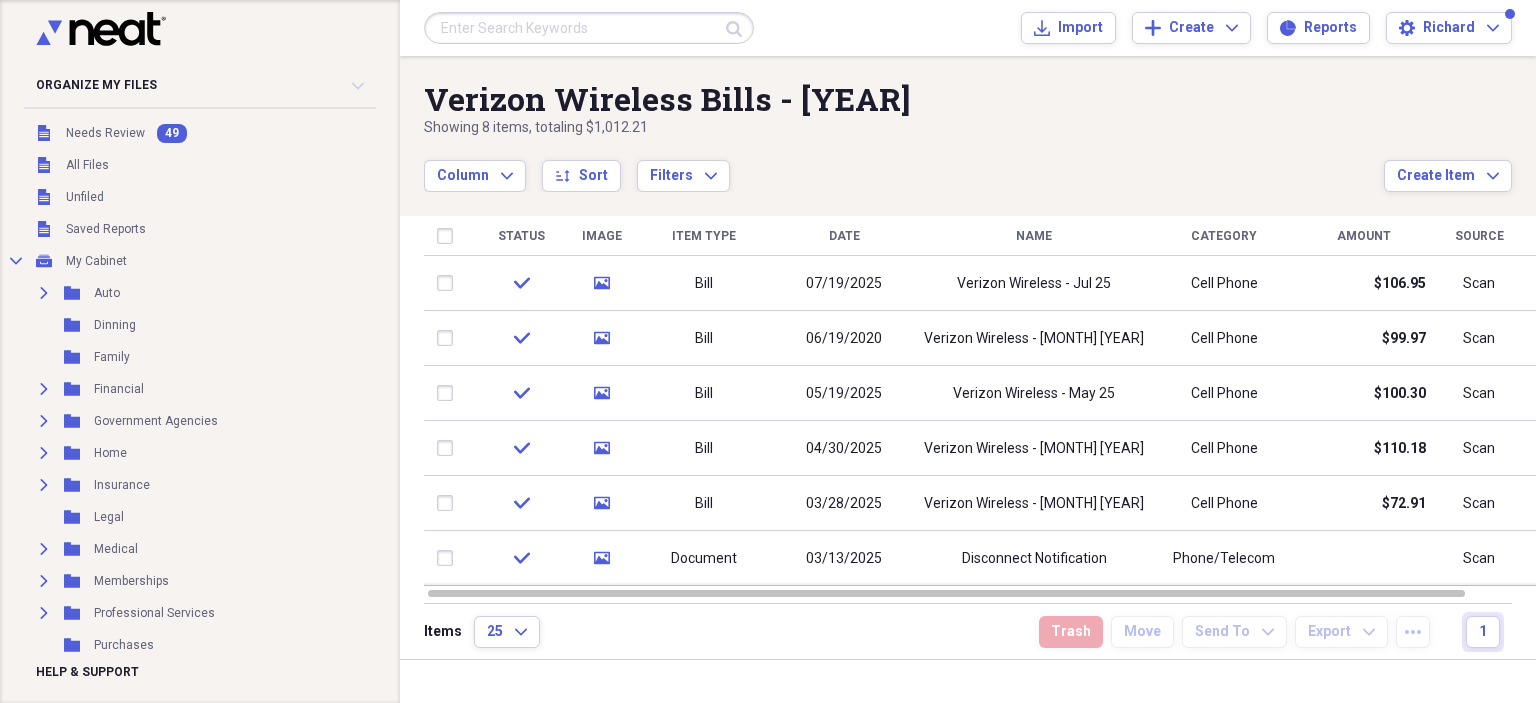 scroll, scrollTop: 355, scrollLeft: 0, axis: vertical 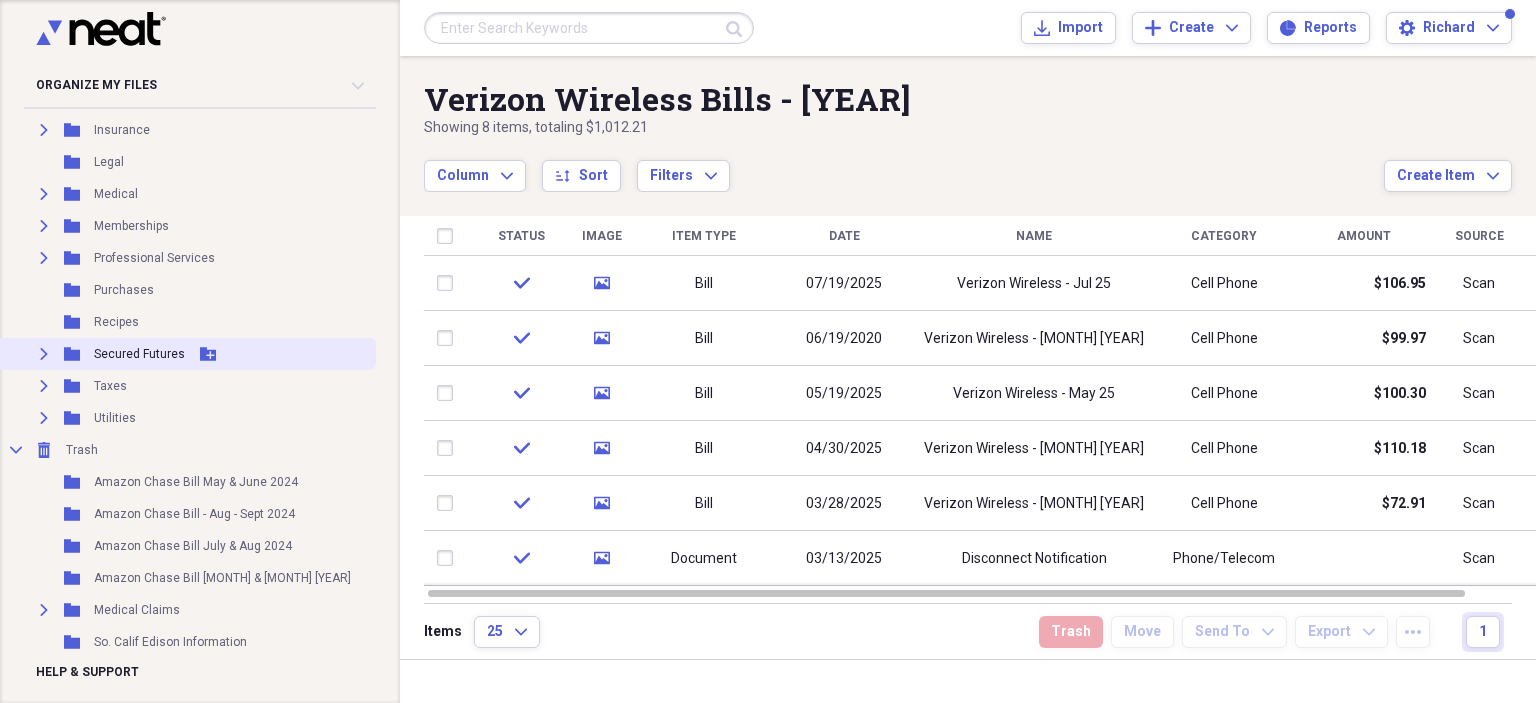 click on "Expand" at bounding box center (44, 354) 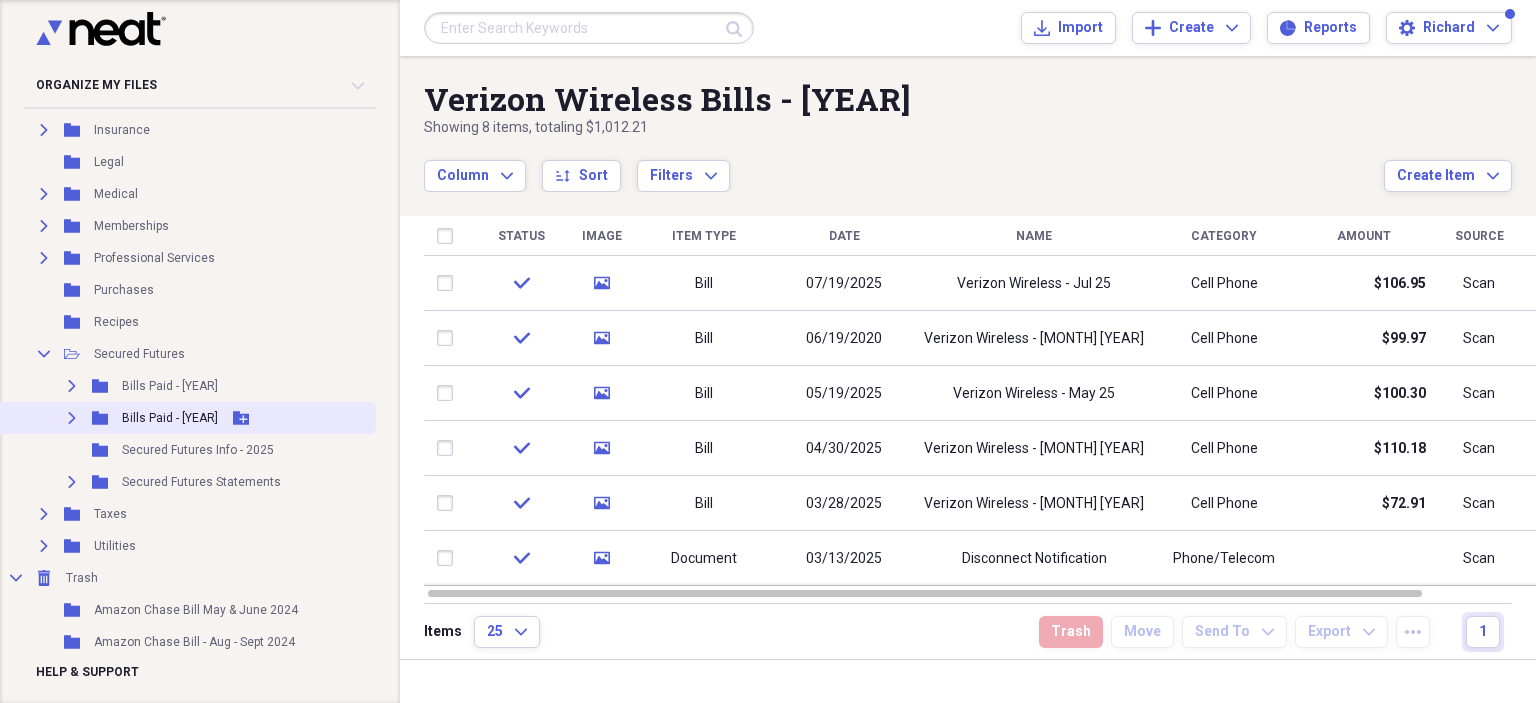 click on "Expand" 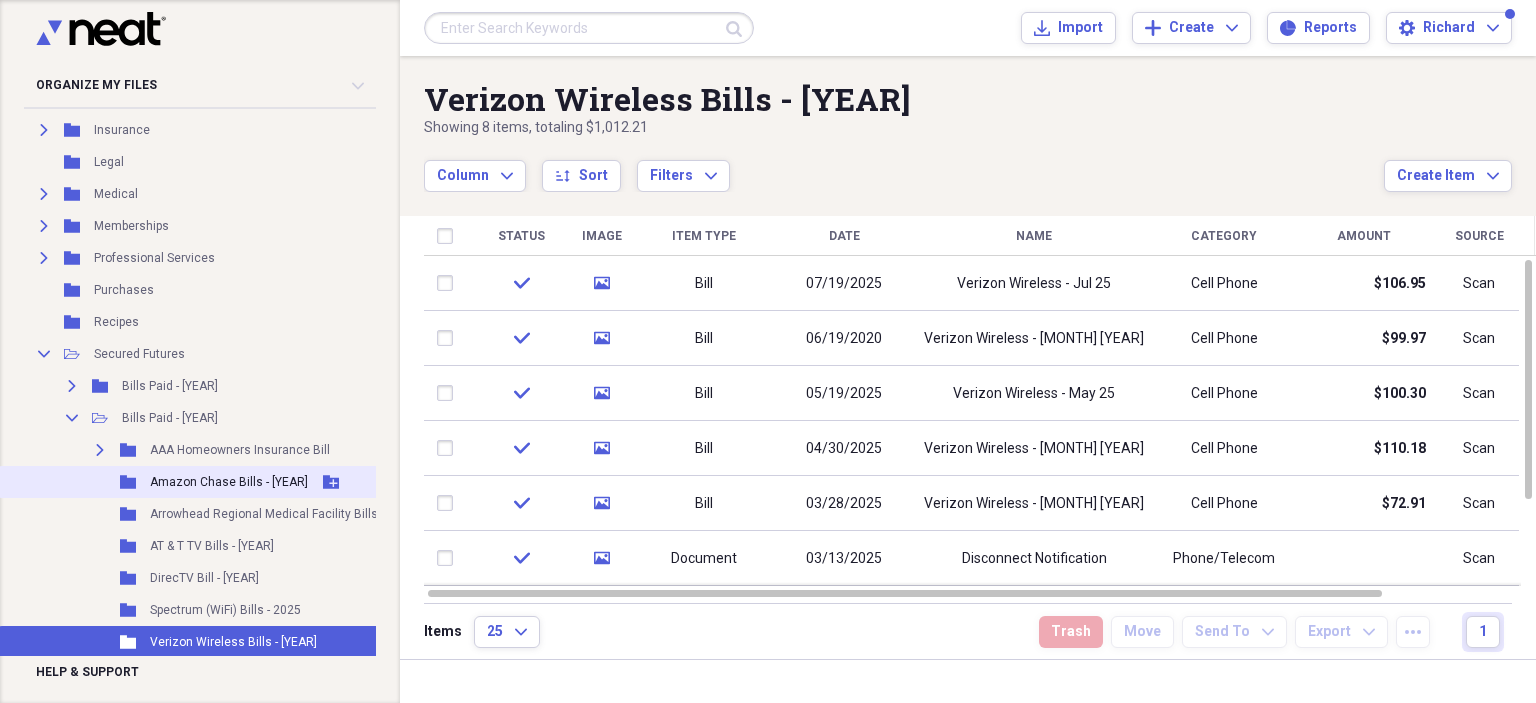 click on "Amazon Chase Bills - [YEAR]" at bounding box center (229, 482) 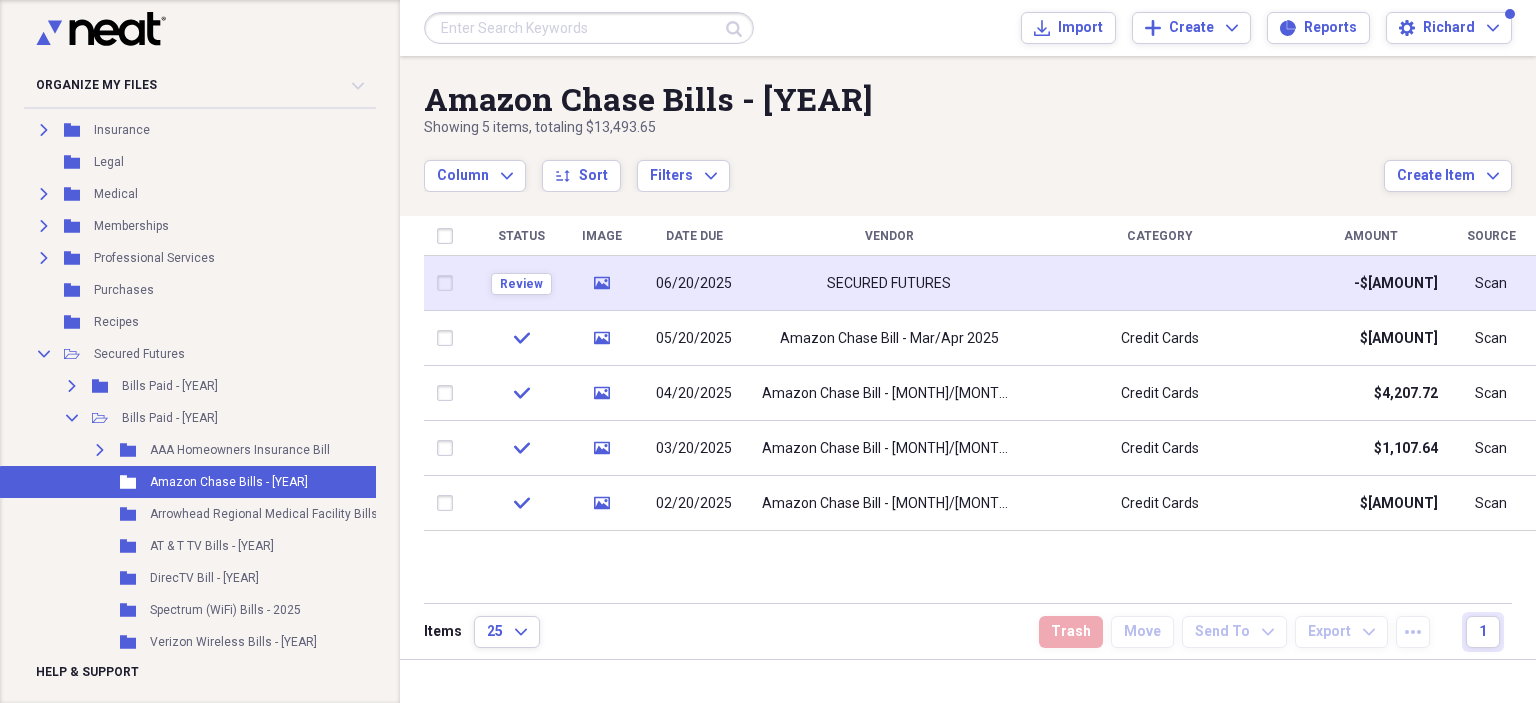 click on "media" at bounding box center (601, 283) 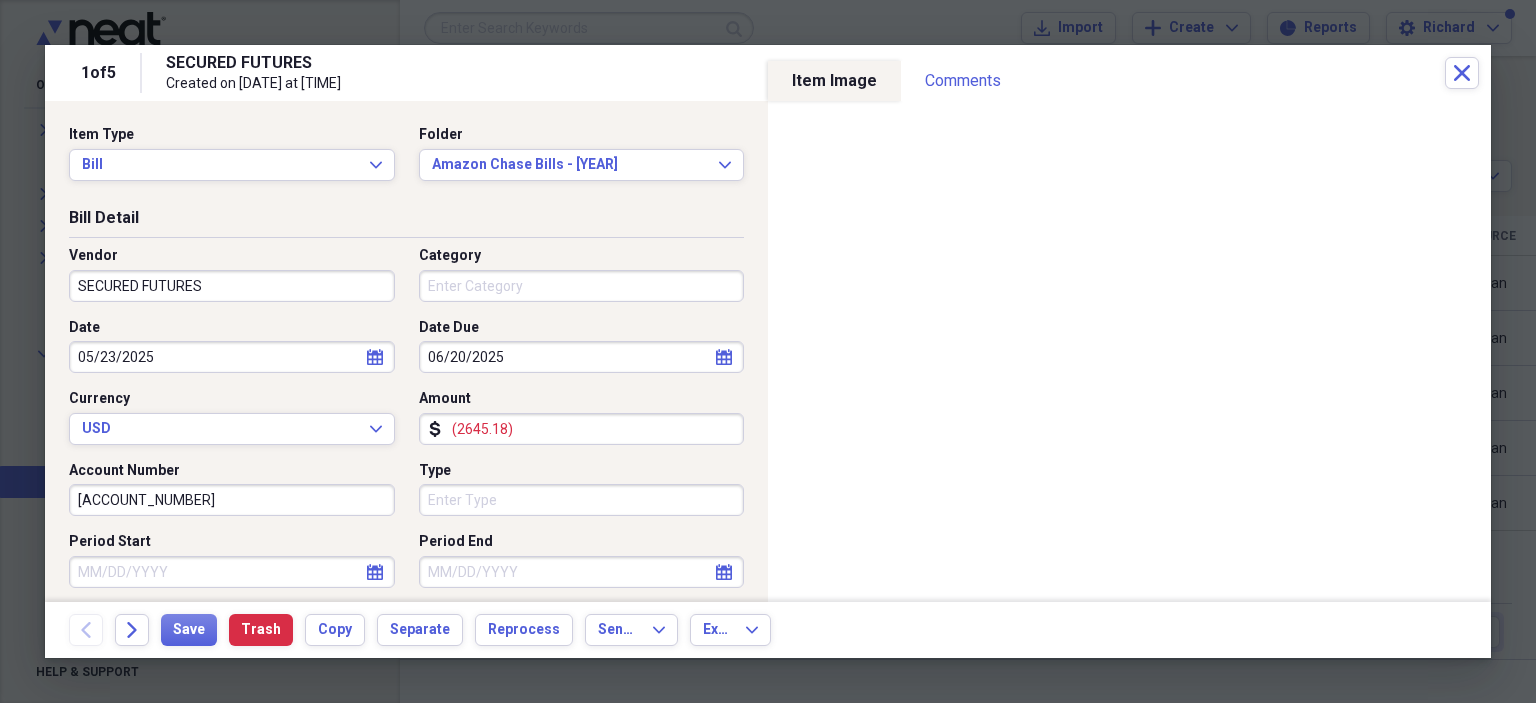 click on "SECURED FUTURES" at bounding box center [232, 286] 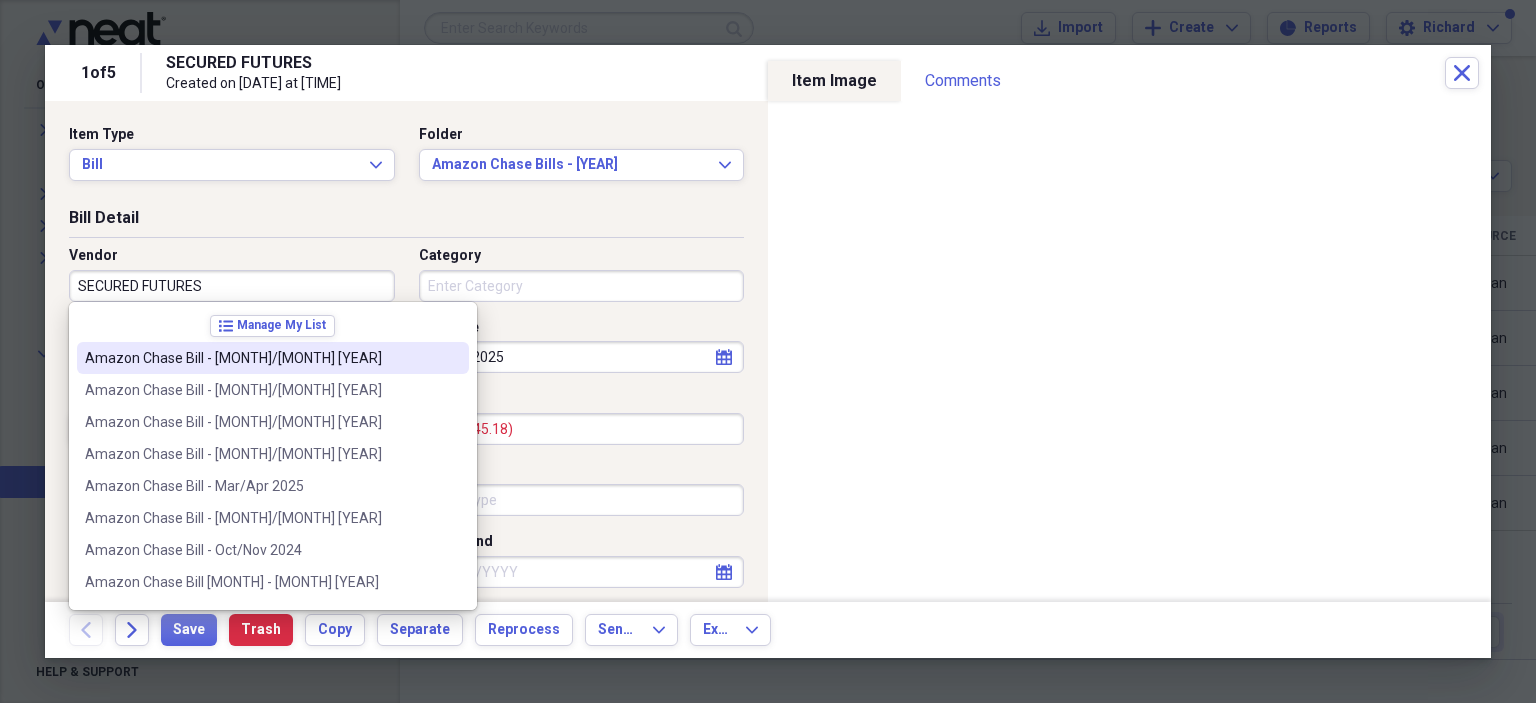click on "Amazon Chase Bill - [MONTH]/[MONTH] [YEAR]" at bounding box center (261, 358) 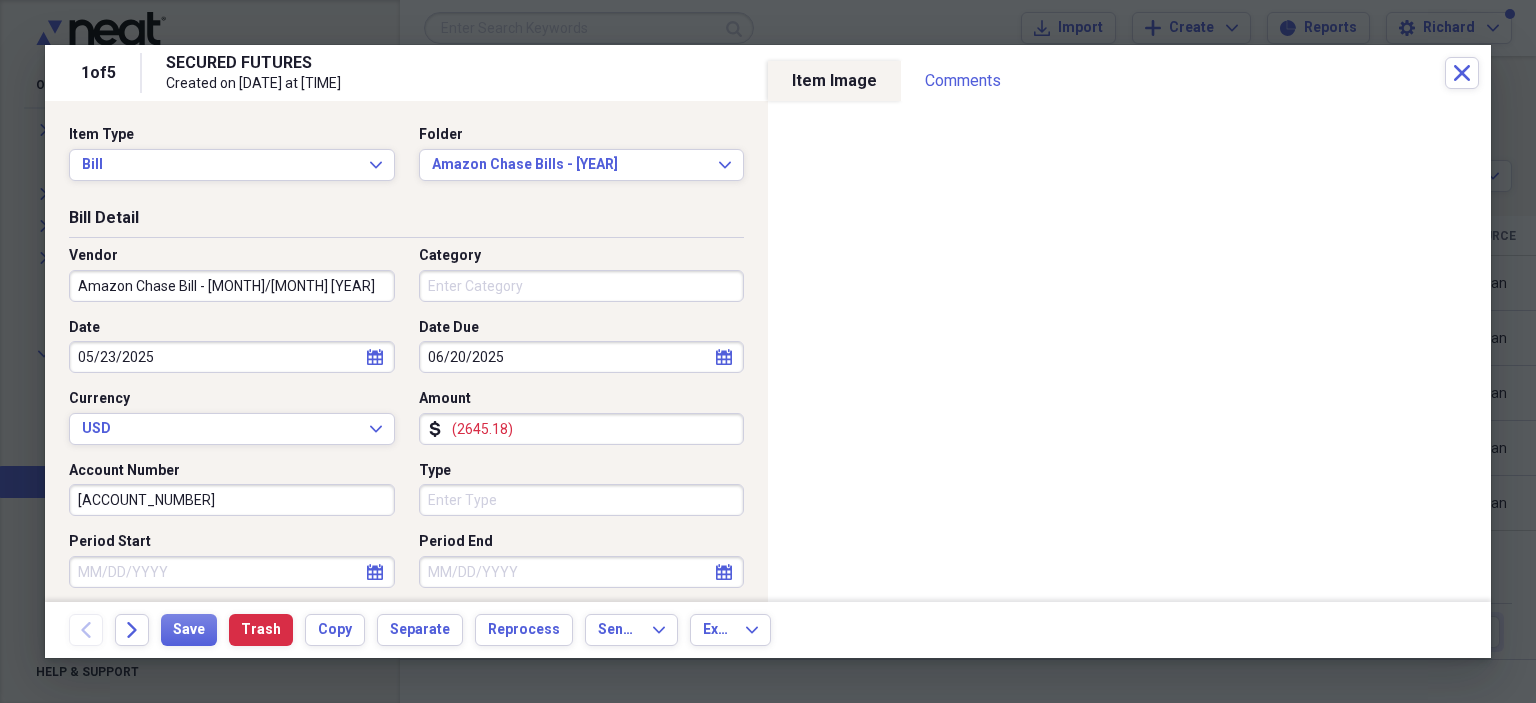 type on "Credit Cards" 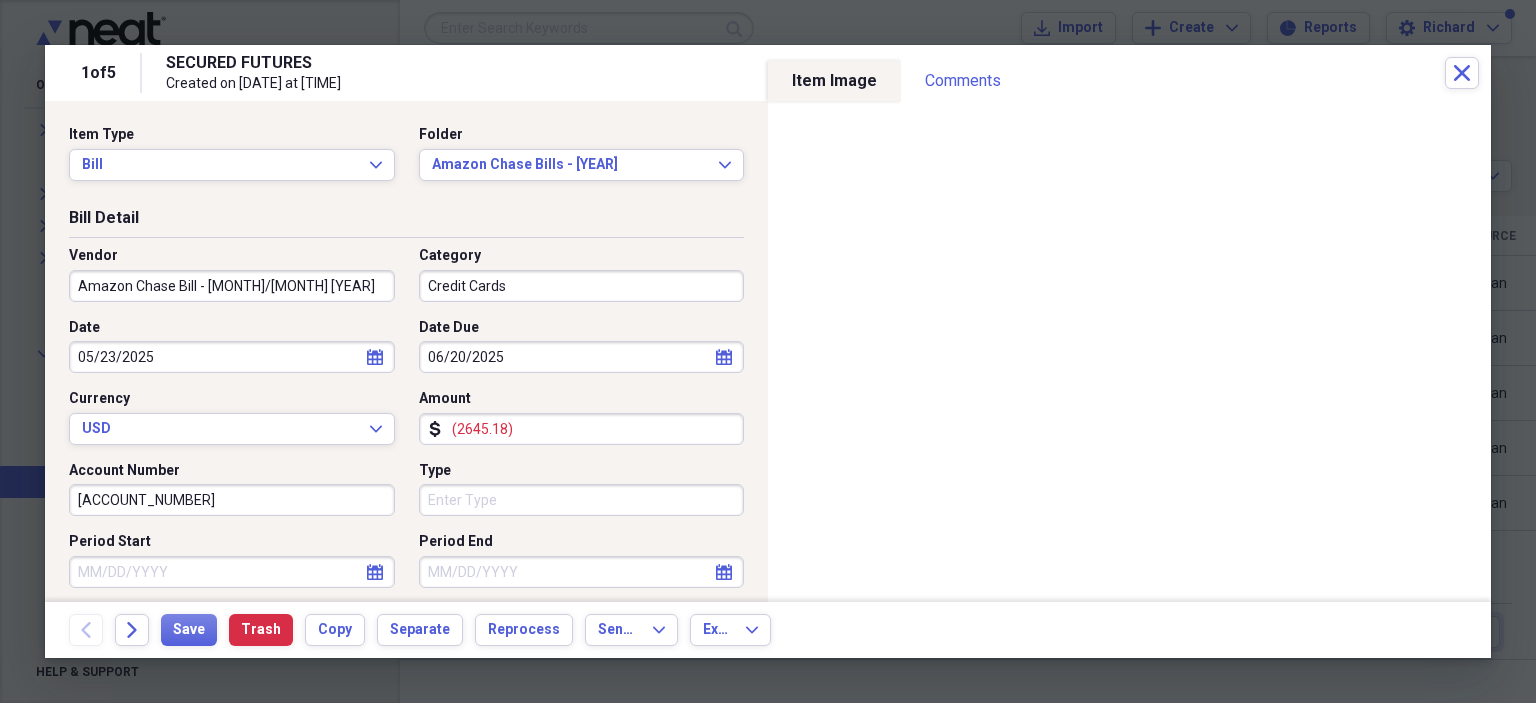 click on "05/23/2025" at bounding box center [232, 357] 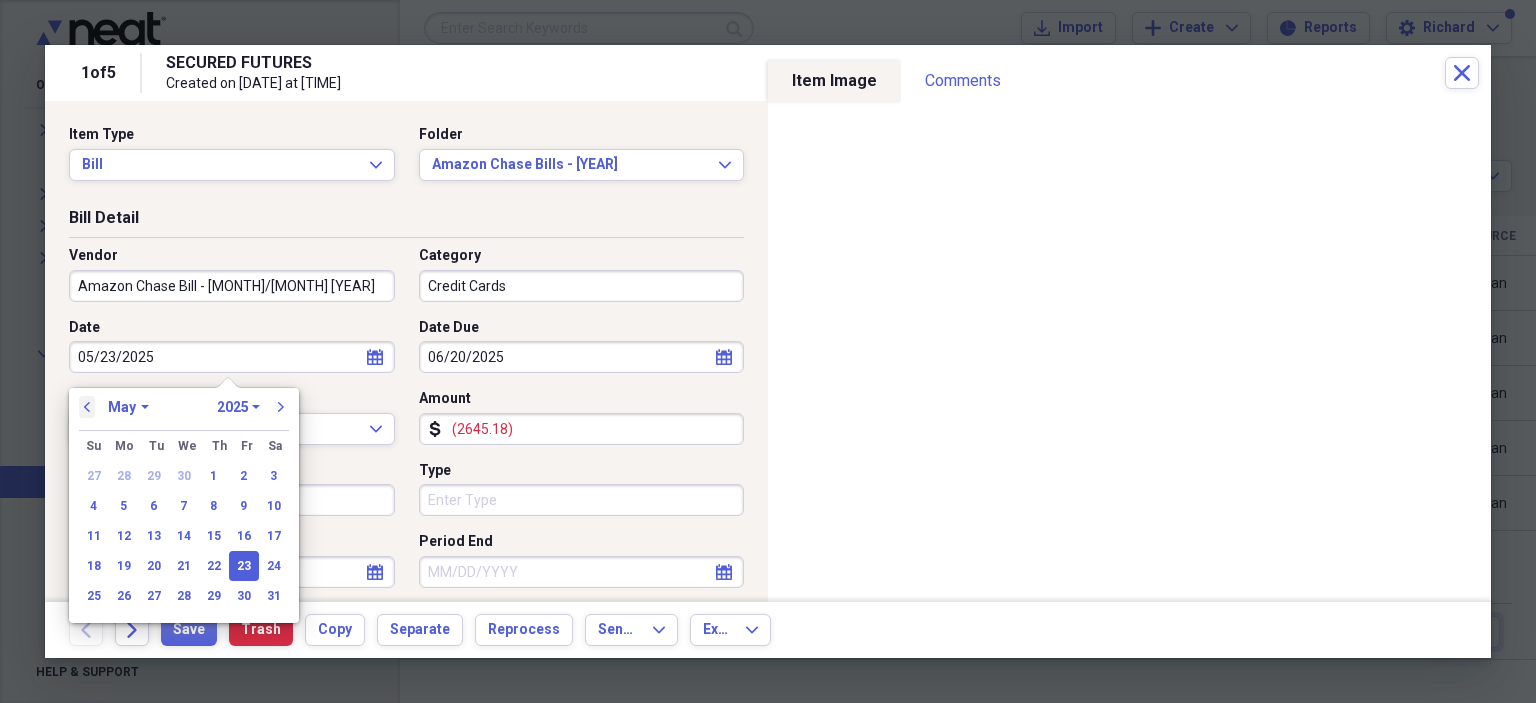 click on "previous" at bounding box center (87, 407) 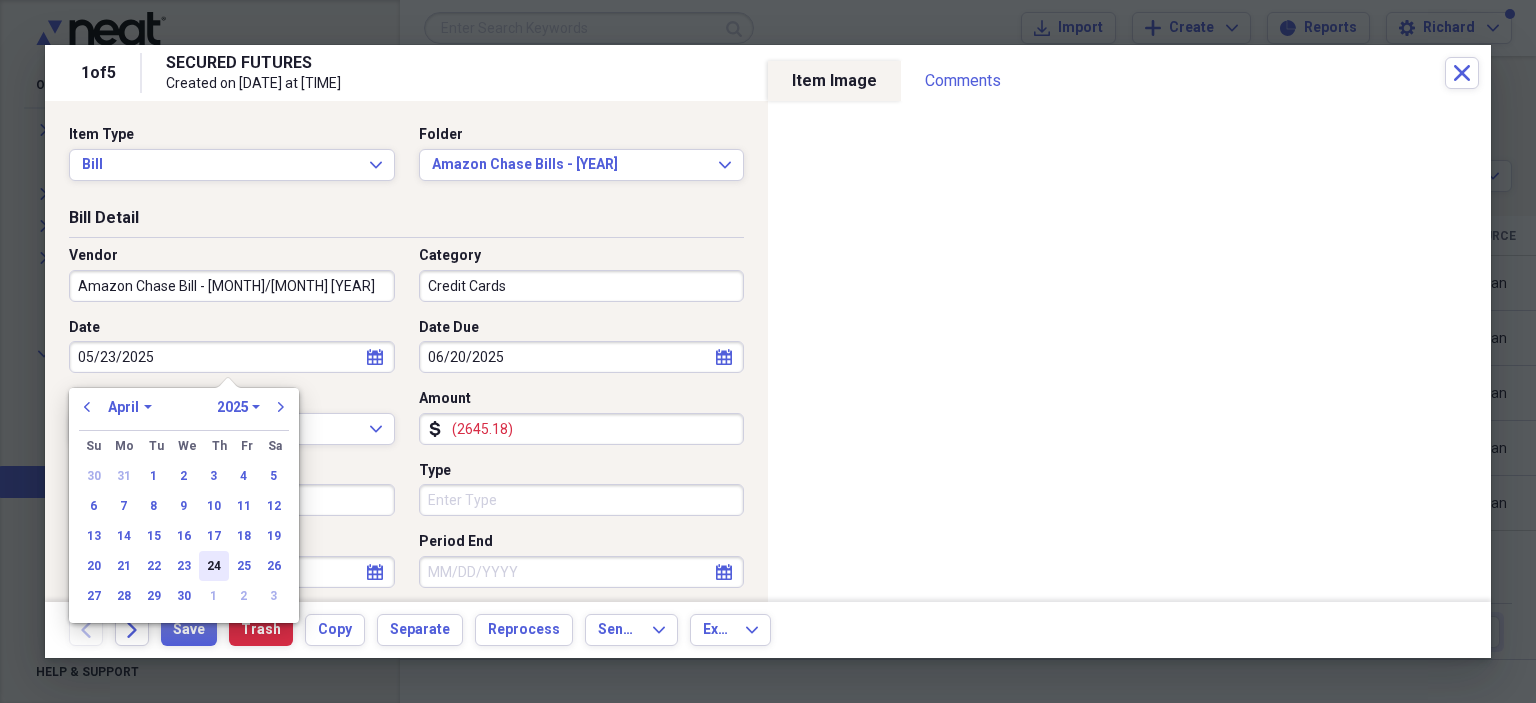 click on "24" at bounding box center [214, 566] 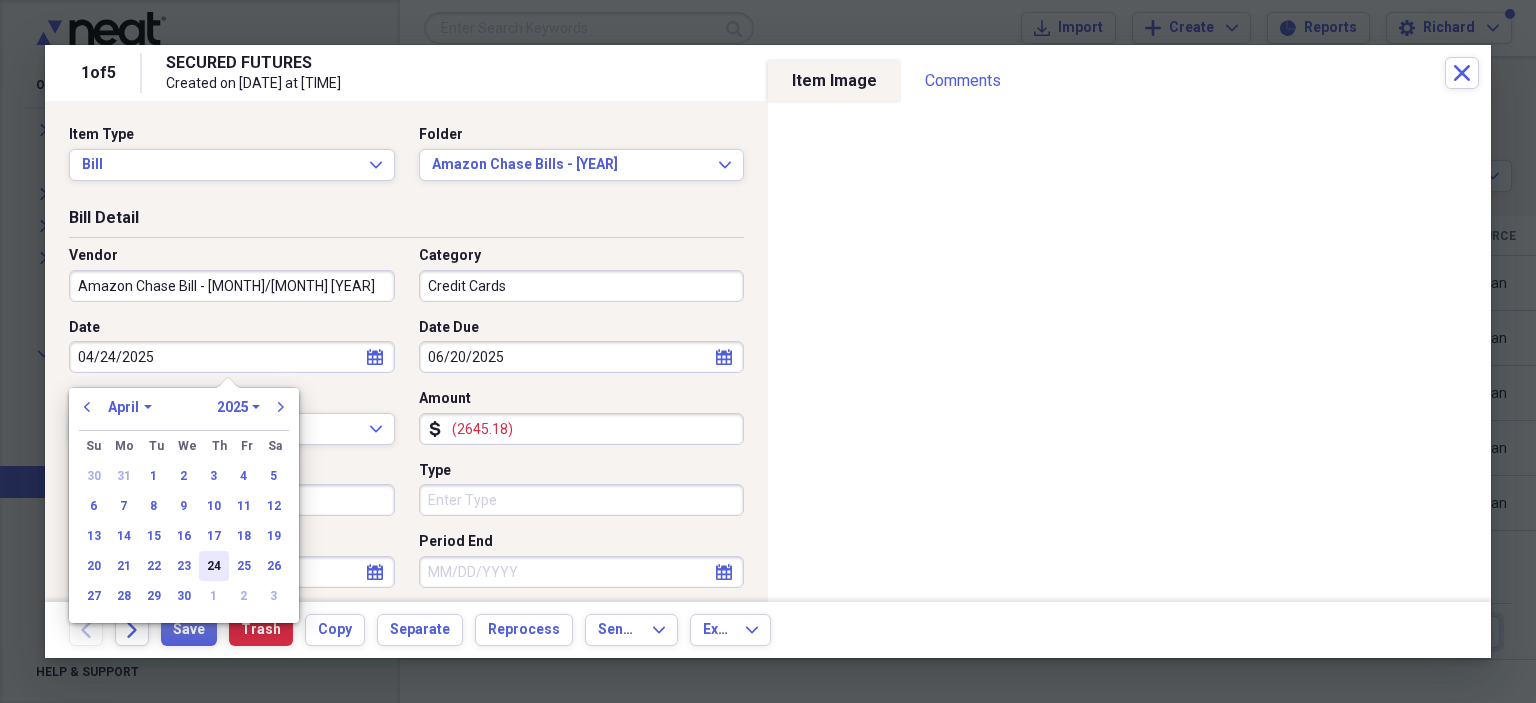 type on "04/24/2025" 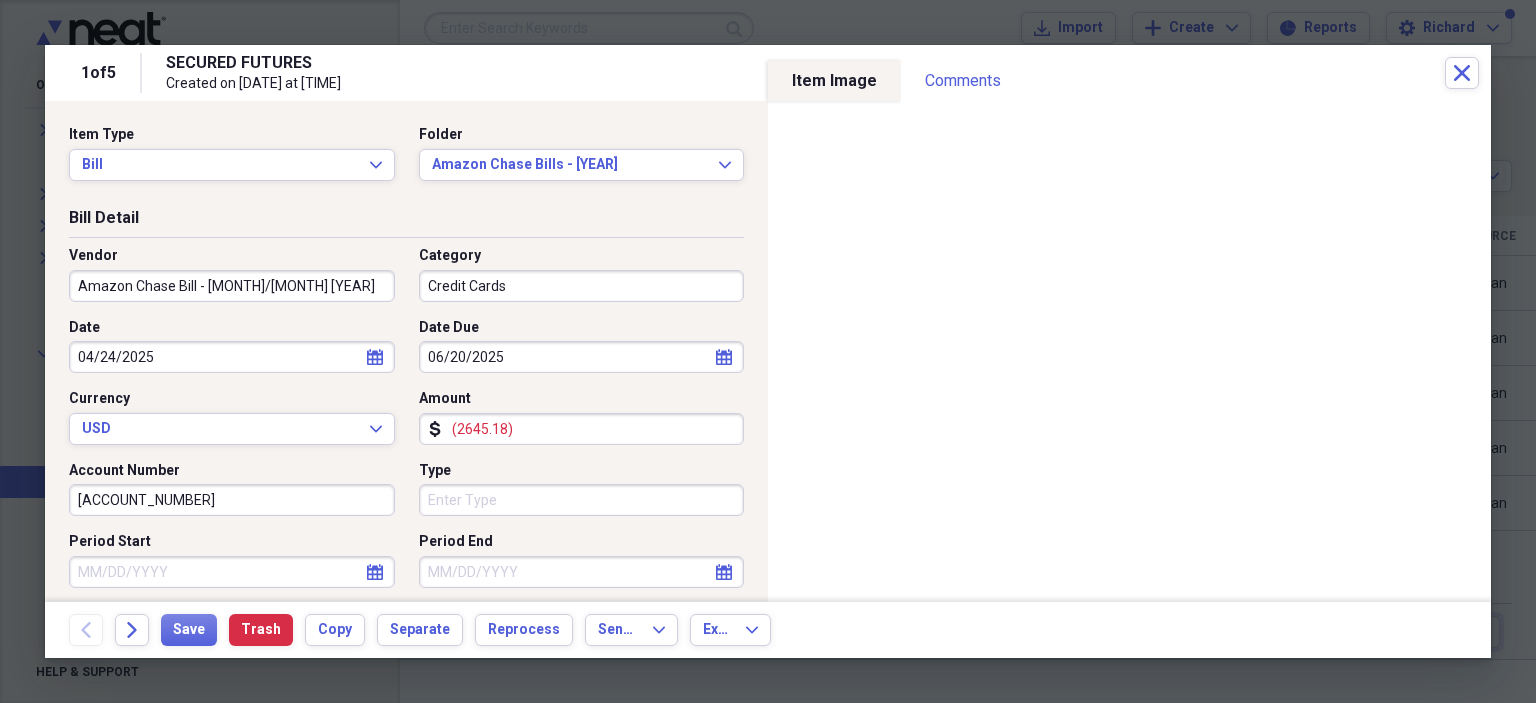 click on "[ACCOUNT_NUMBER]" at bounding box center [232, 500] 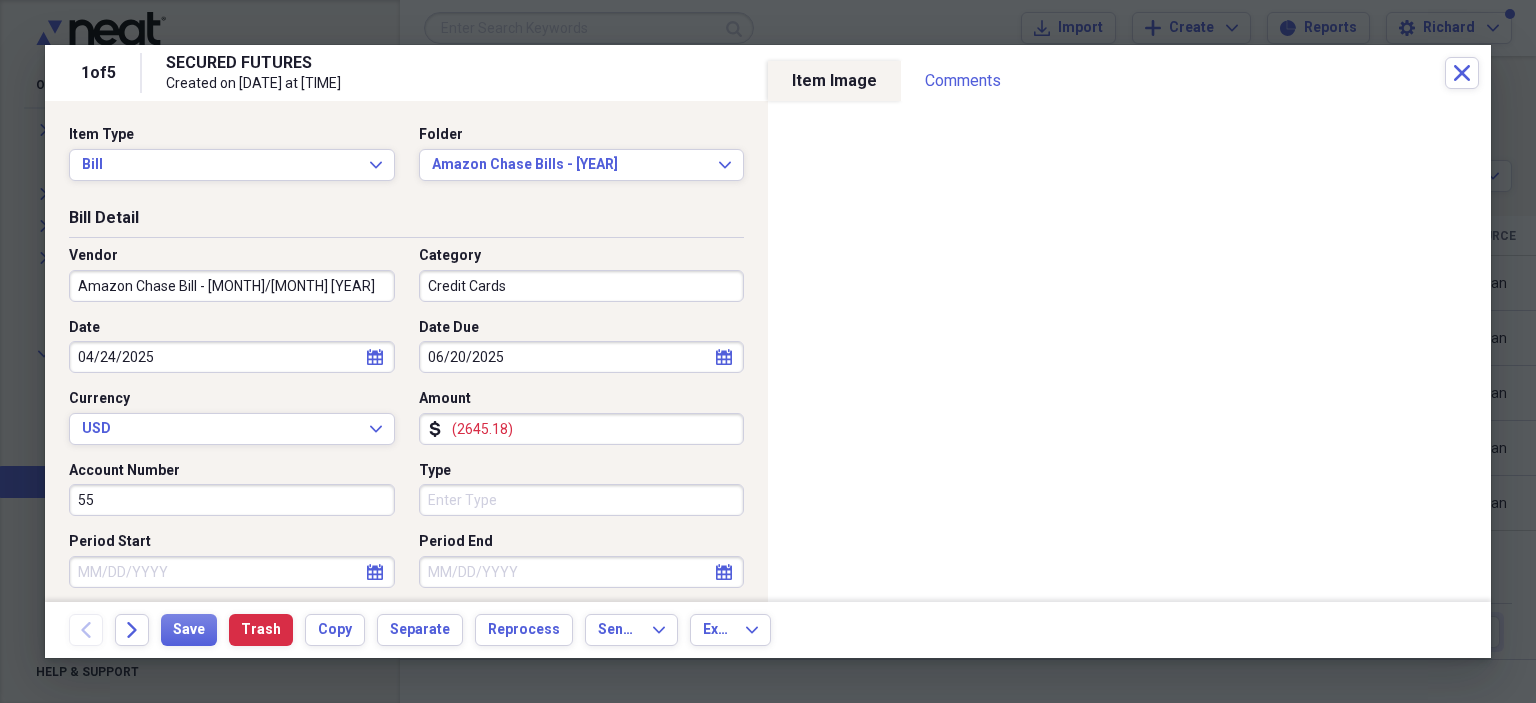type on "5" 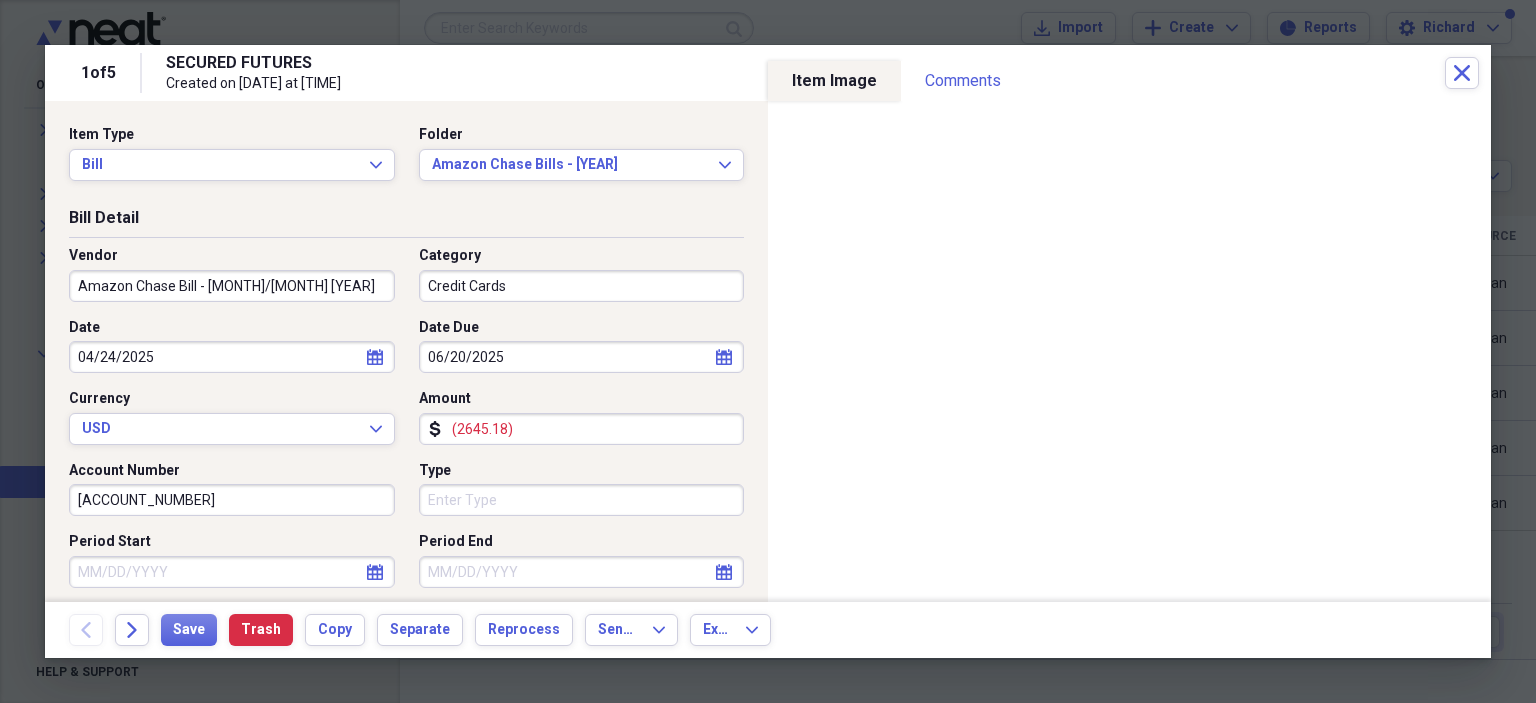 type on "[ACCOUNT_NUMBER]" 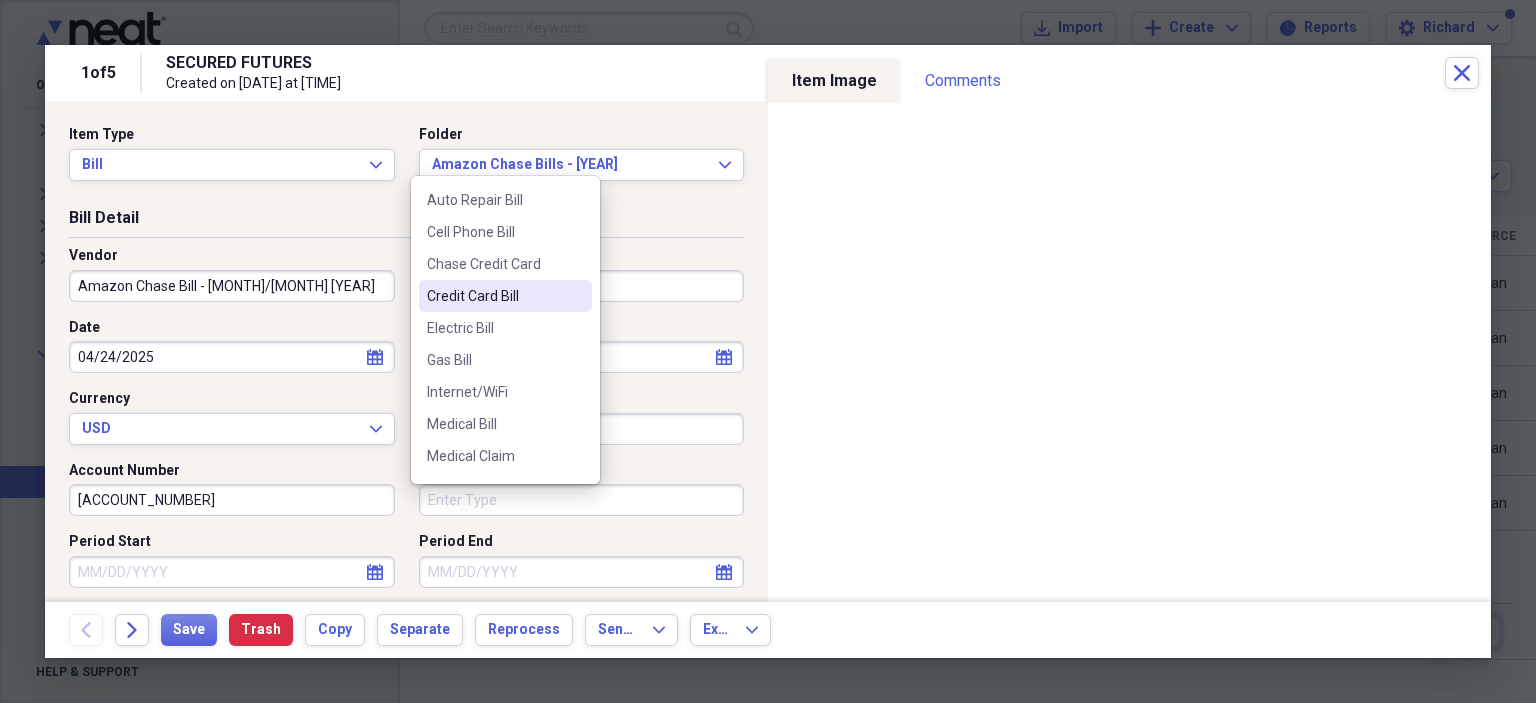 click on "Credit Card Bill" at bounding box center (493, 296) 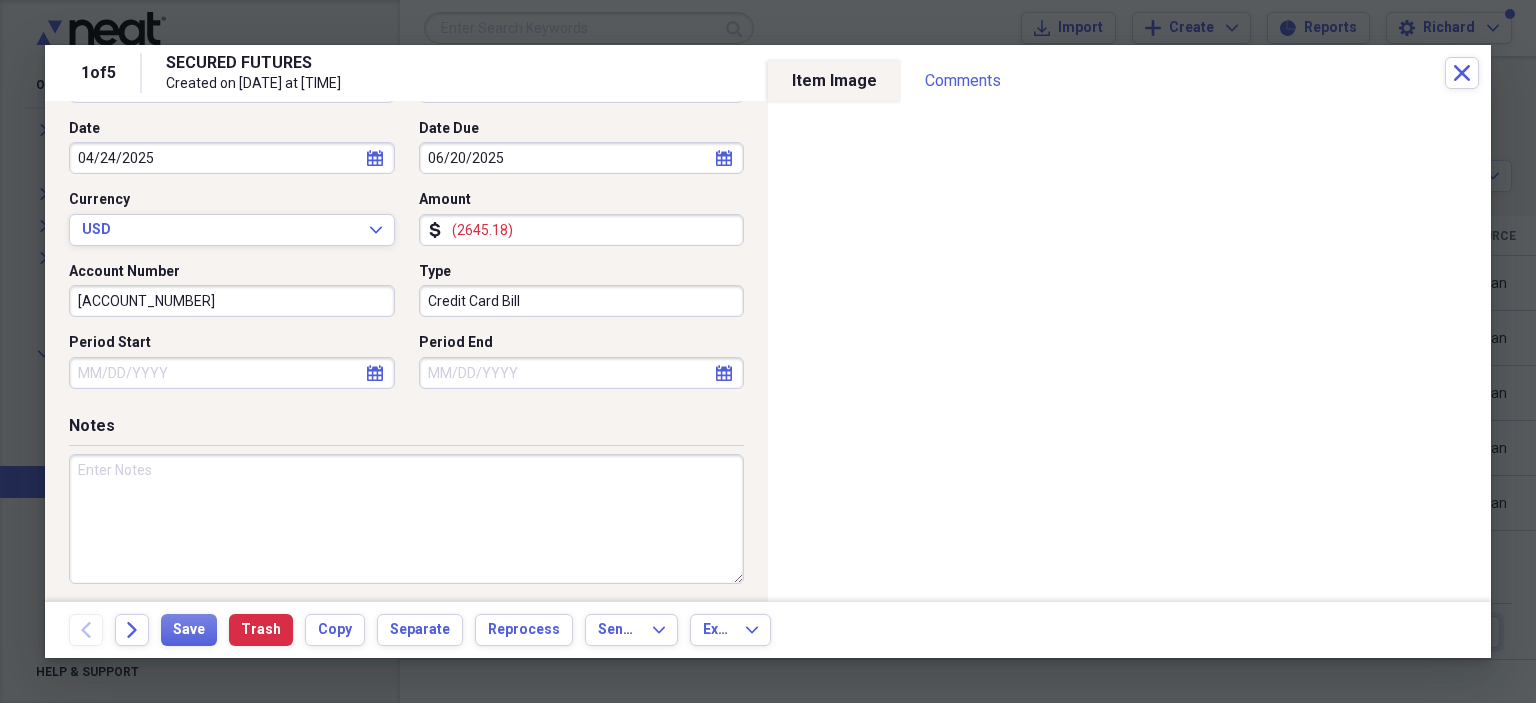 scroll, scrollTop: 206, scrollLeft: 0, axis: vertical 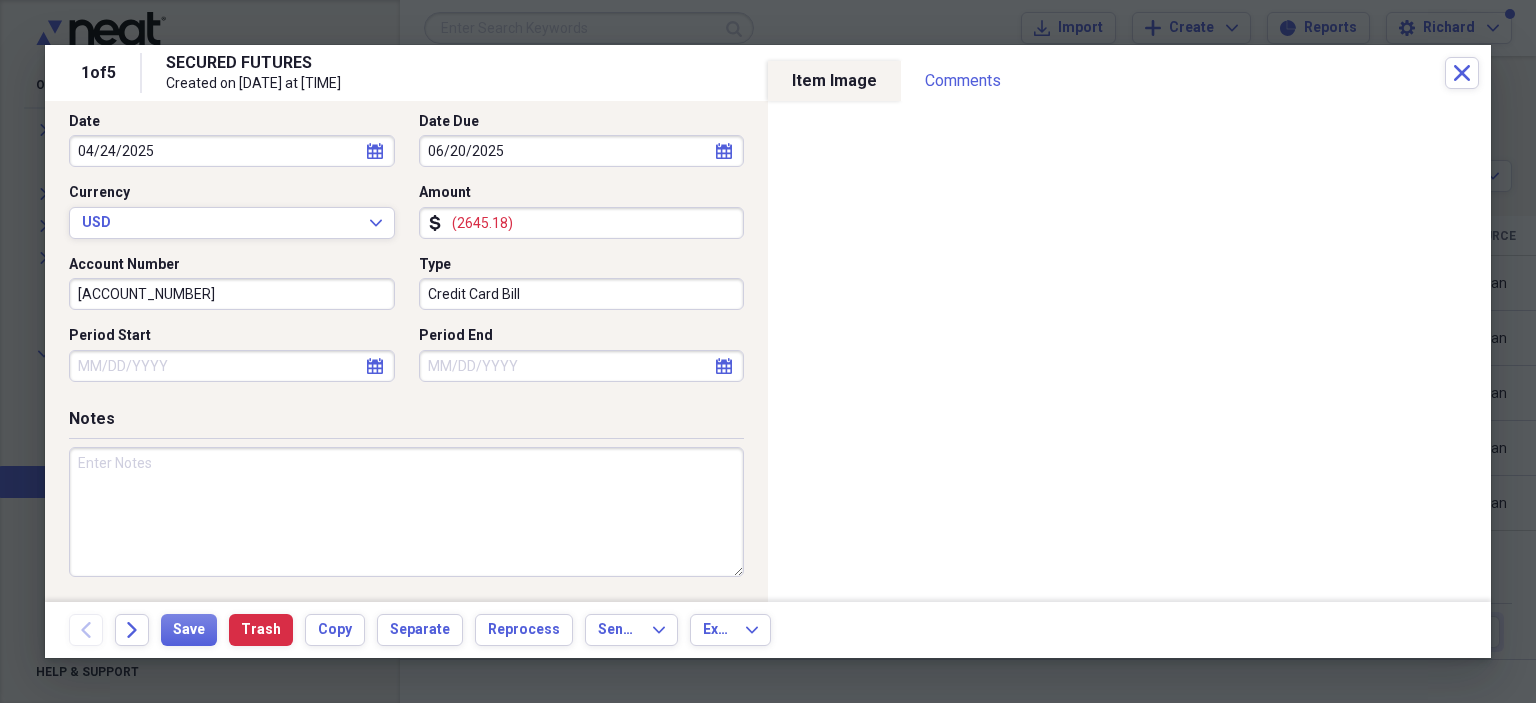 click on "Period Start" at bounding box center (232, 366) 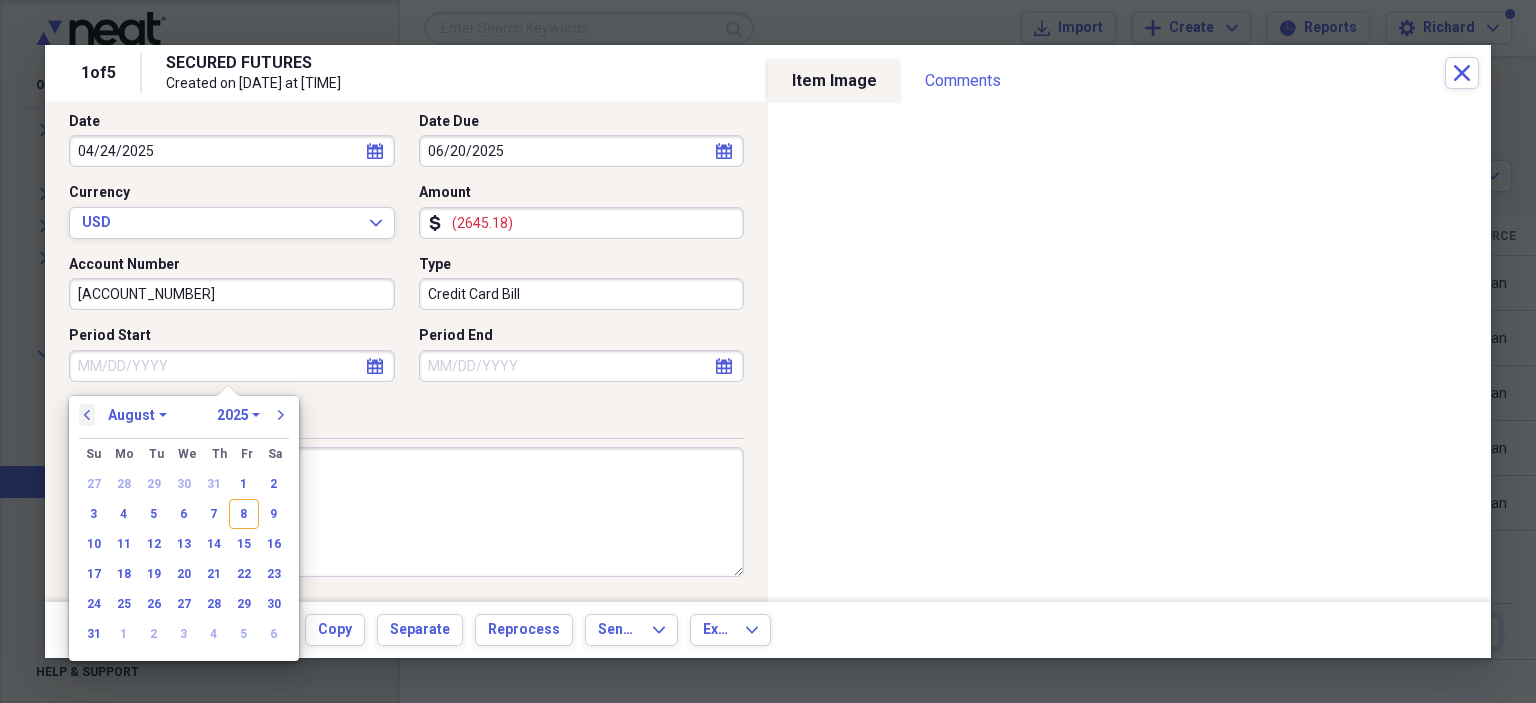 click on "previous" at bounding box center (87, 415) 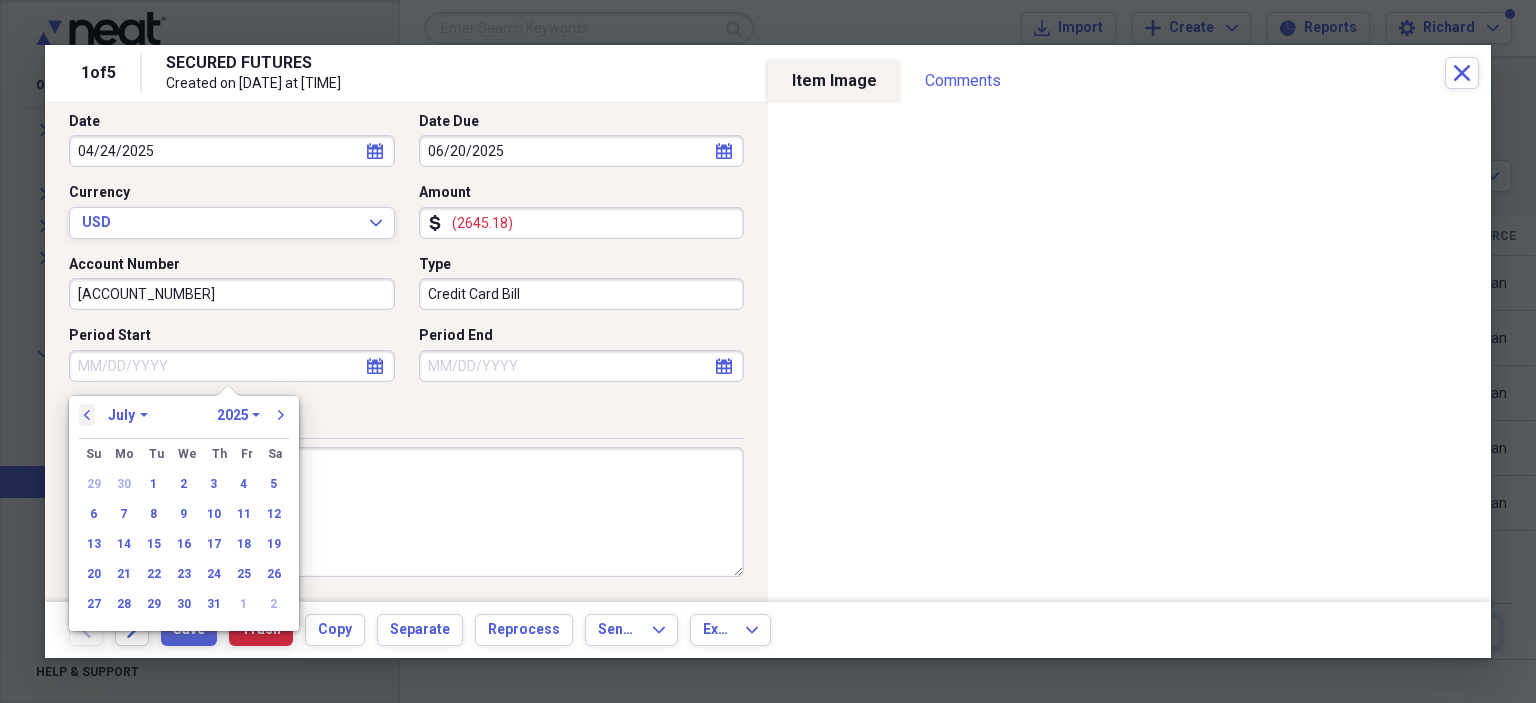 click on "previous" at bounding box center [87, 415] 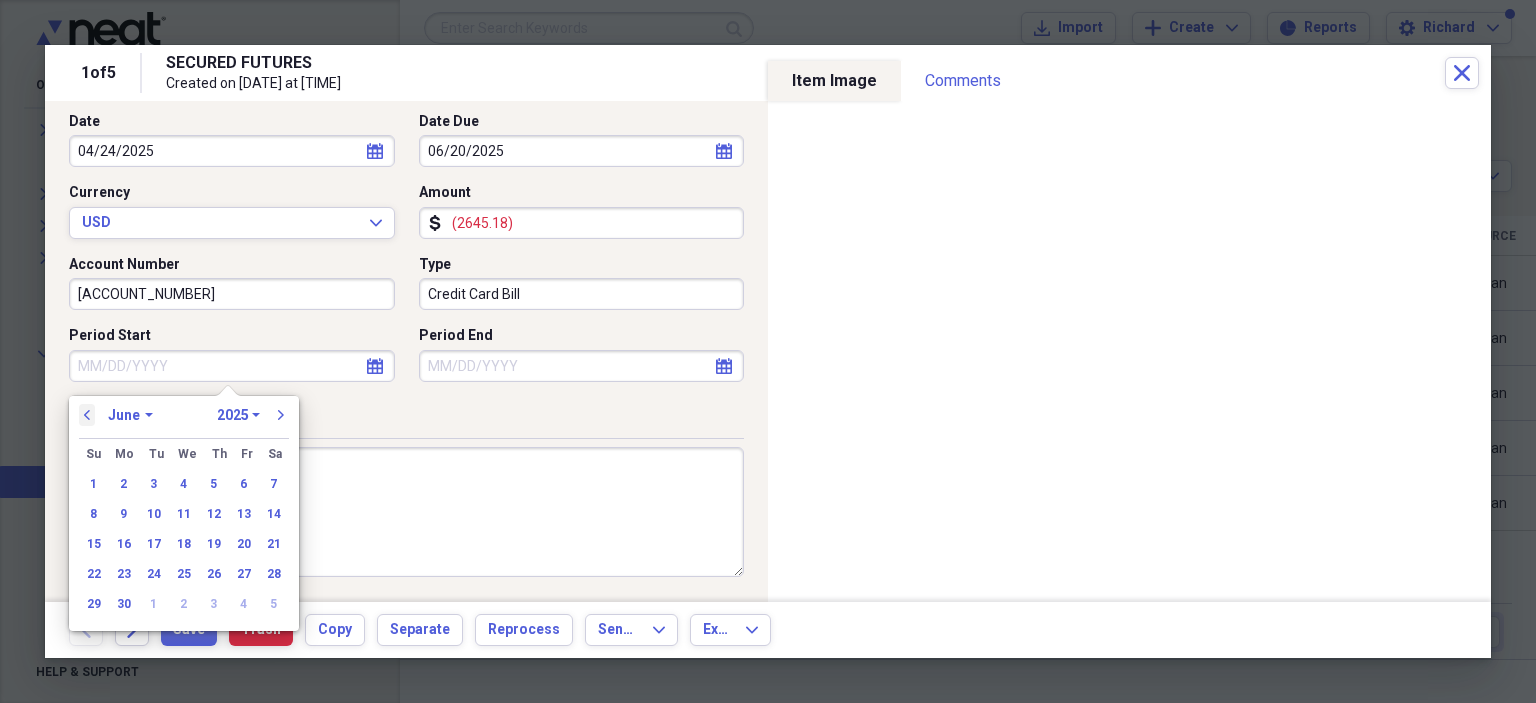 click on "previous" at bounding box center (87, 415) 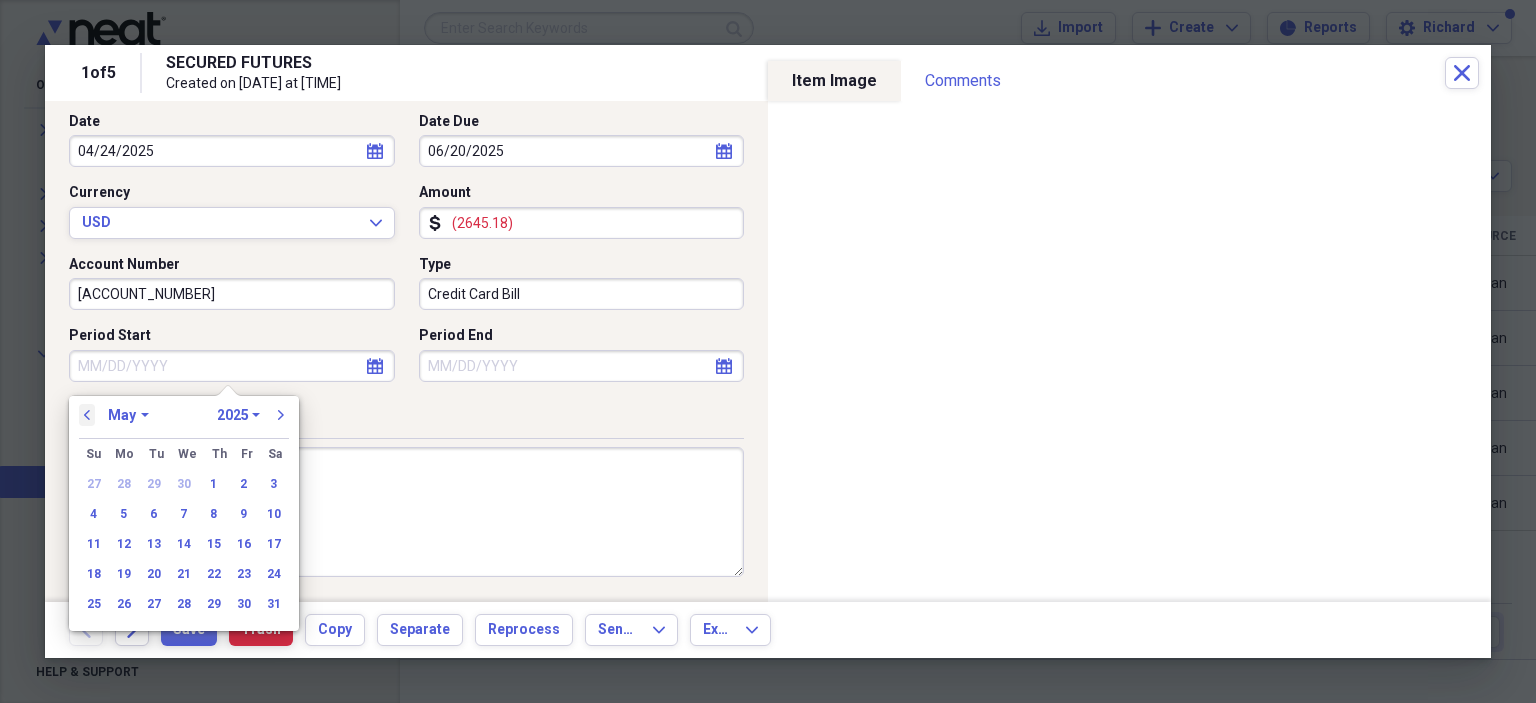 click on "previous" at bounding box center (87, 415) 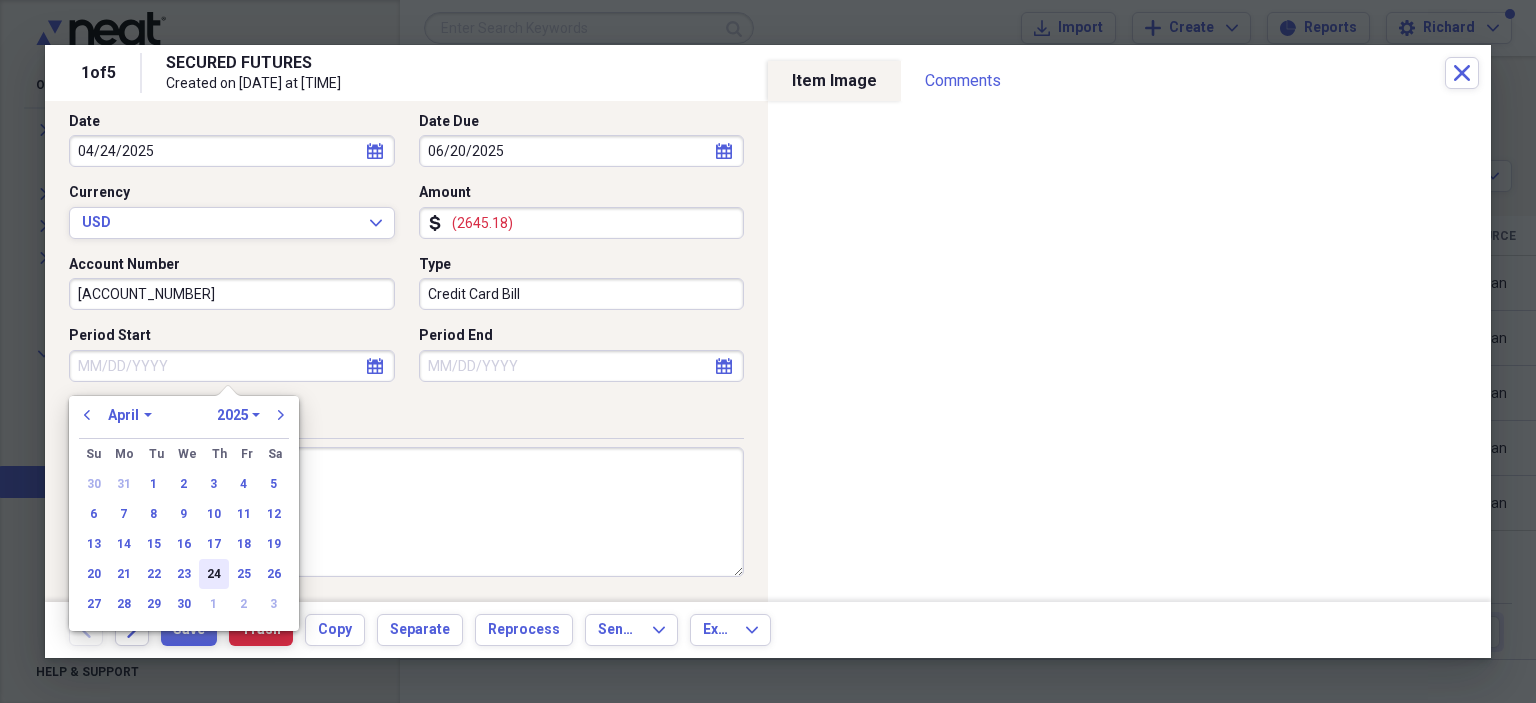 click on "24" at bounding box center [214, 574] 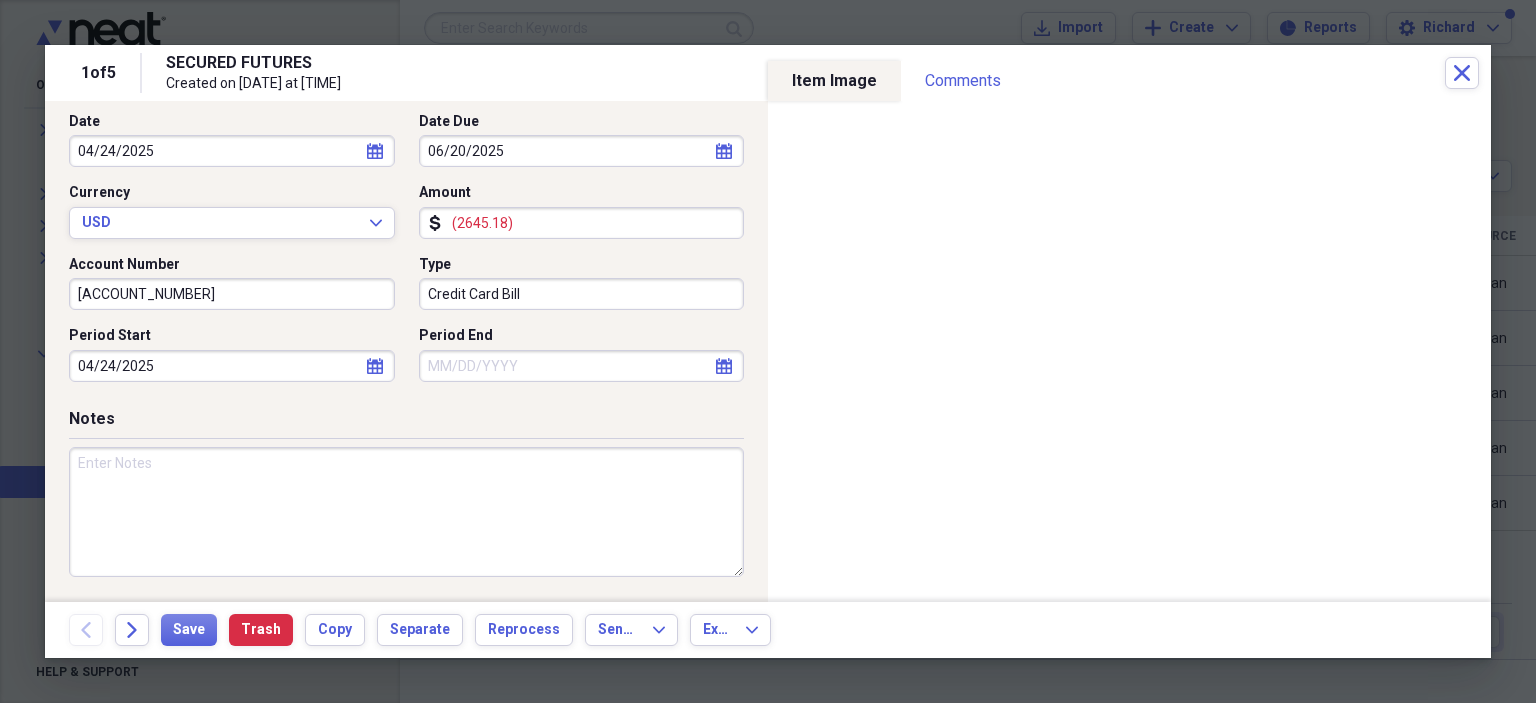 click on "Period End" at bounding box center (582, 366) 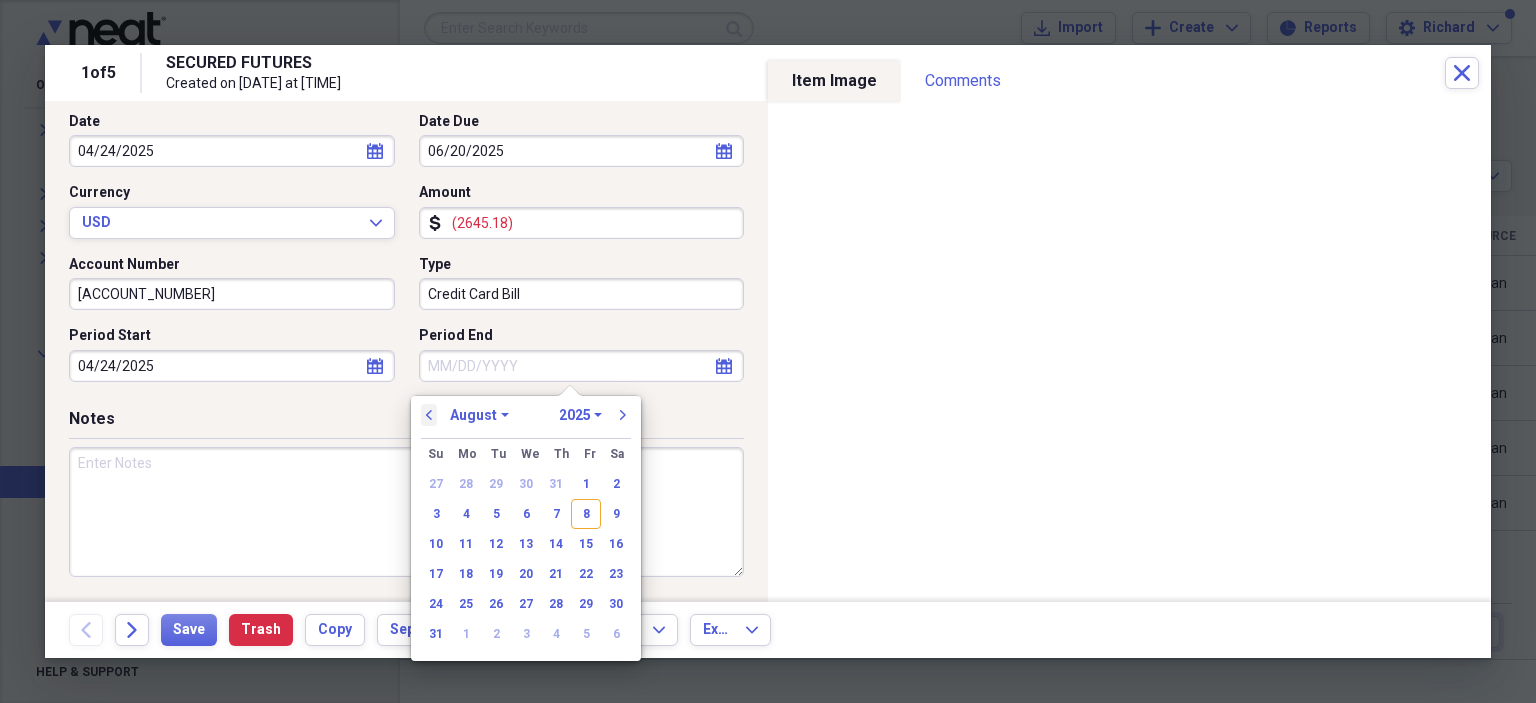 click on "previous" at bounding box center [429, 415] 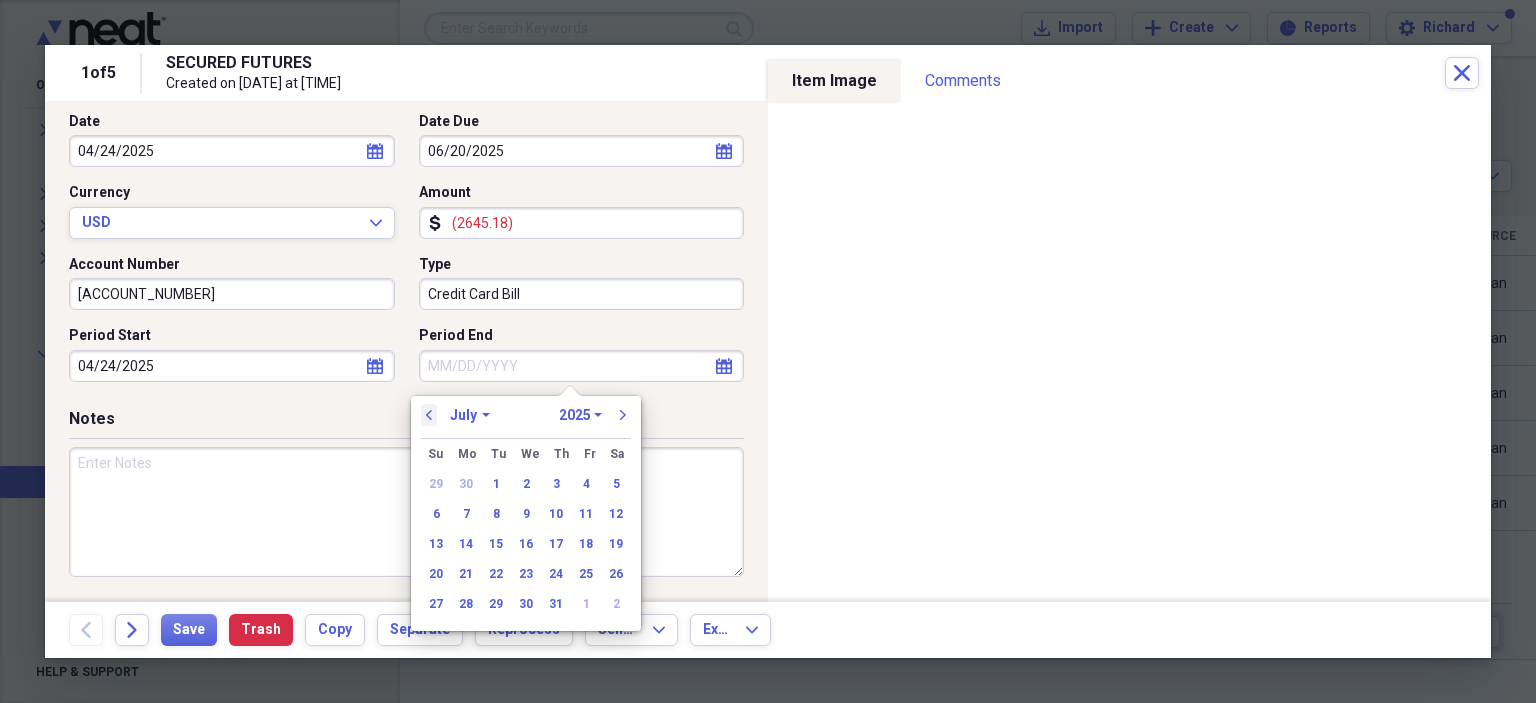 click on "previous" at bounding box center (429, 415) 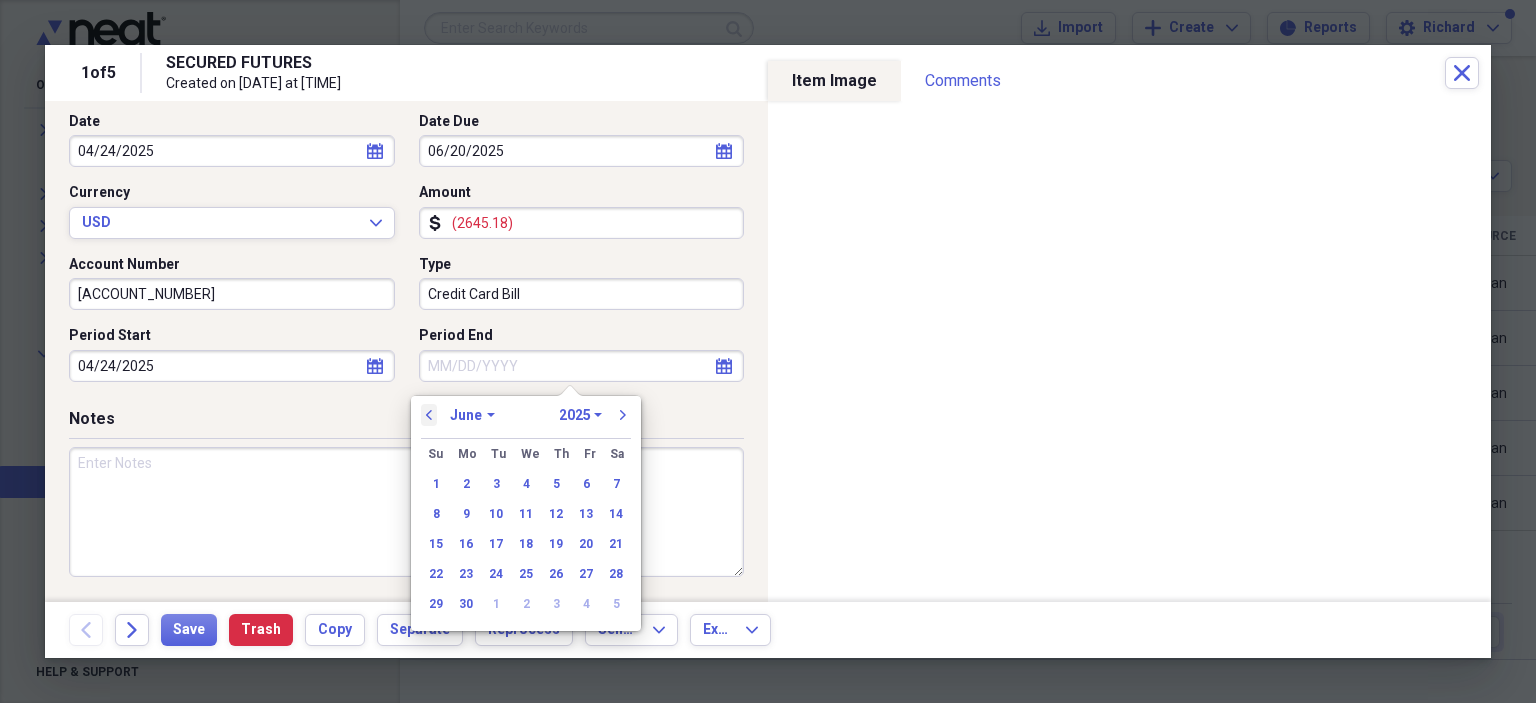 click on "previous" at bounding box center (429, 415) 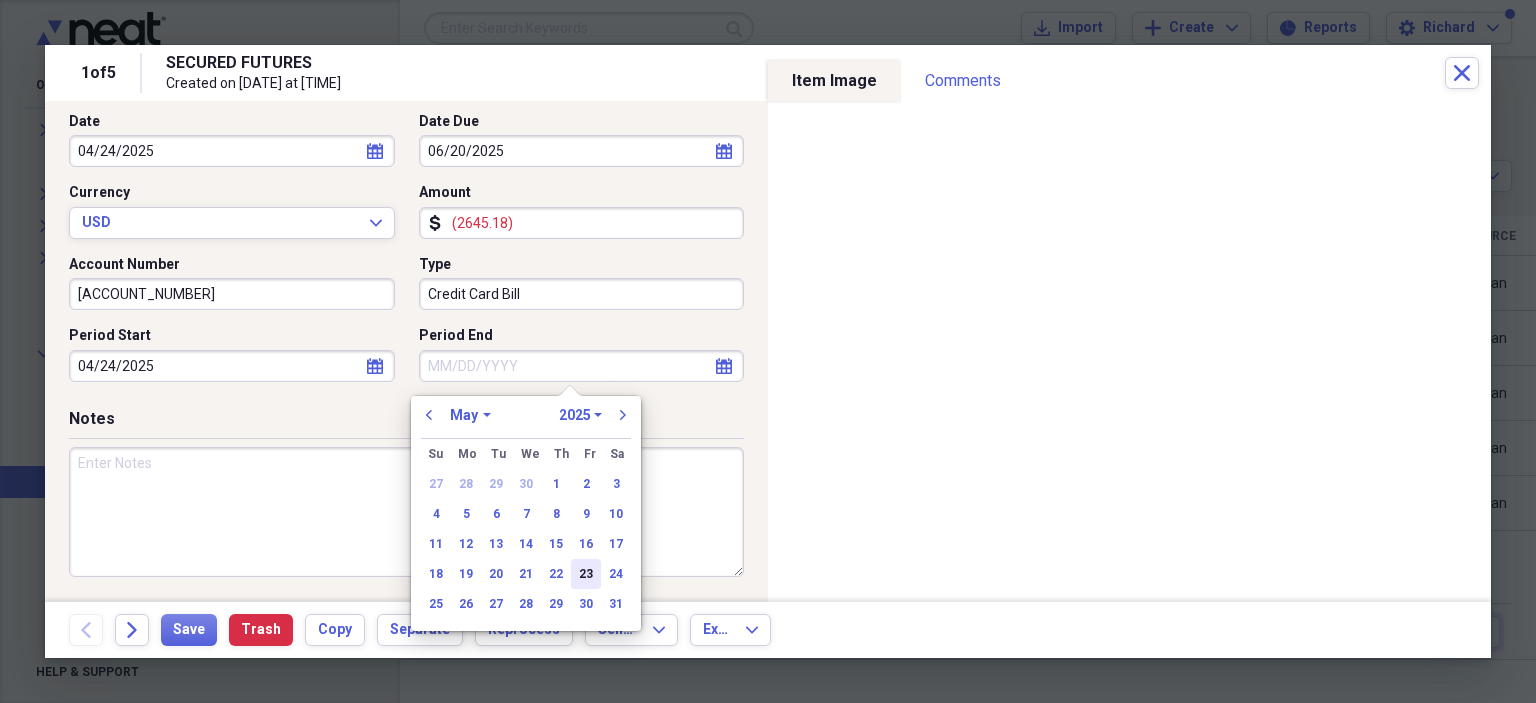 click on "23" at bounding box center [586, 574] 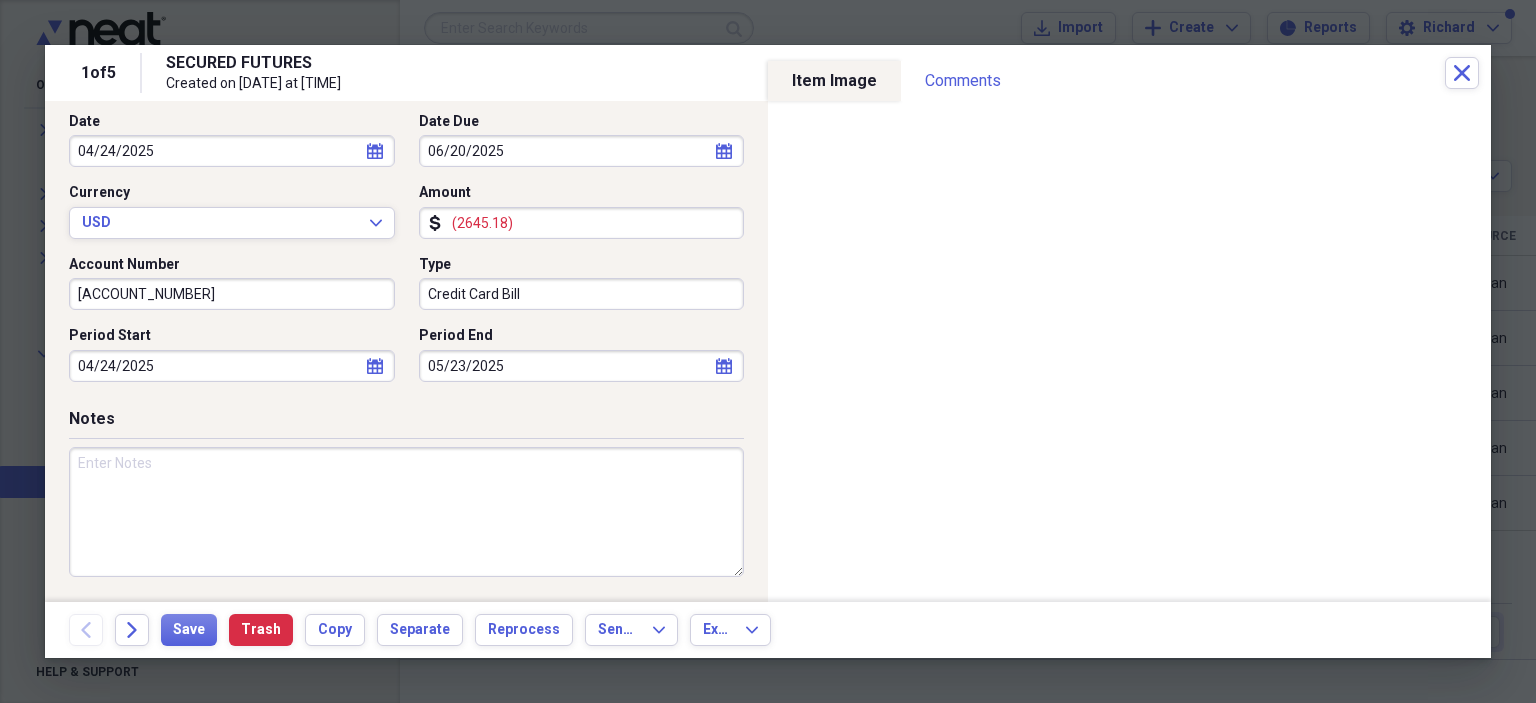 click at bounding box center (406, 512) 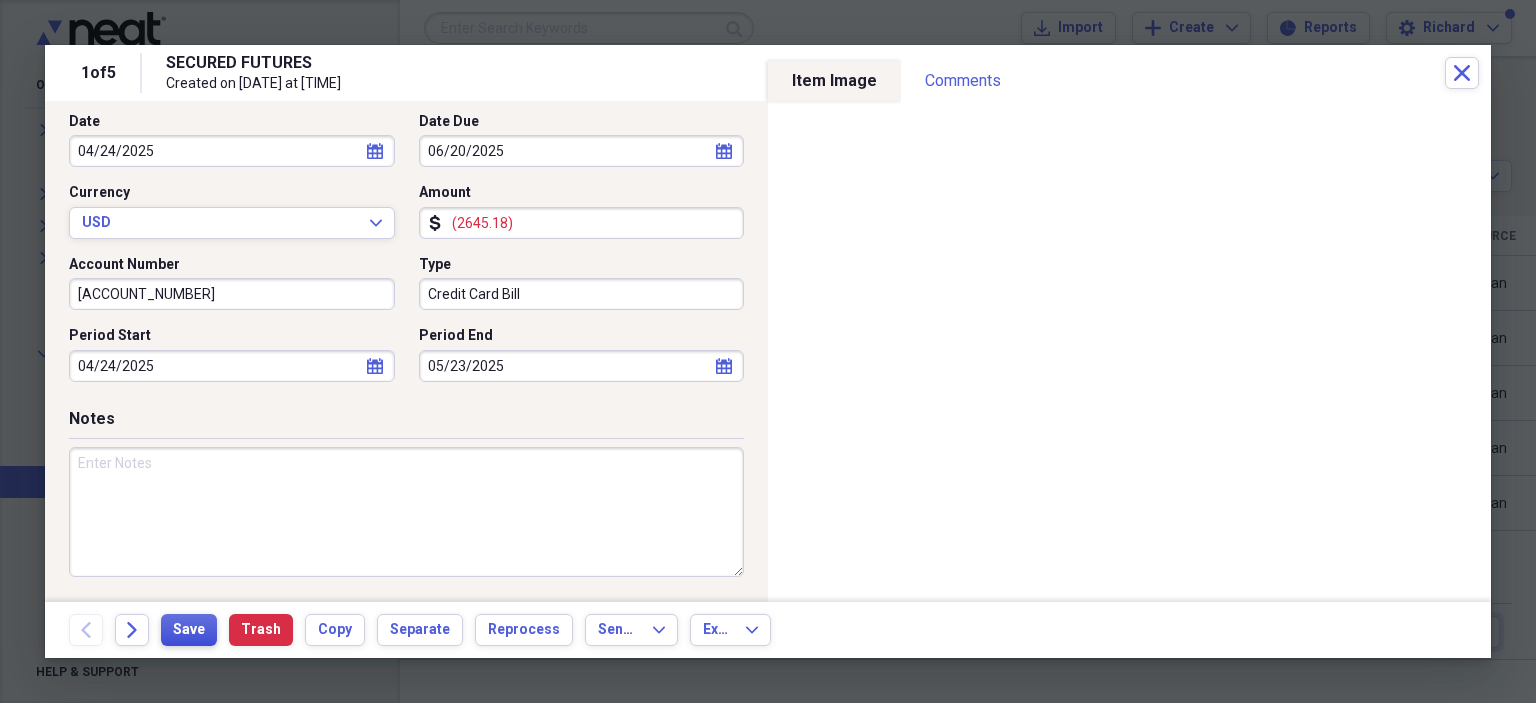 click on "Save" at bounding box center (189, 630) 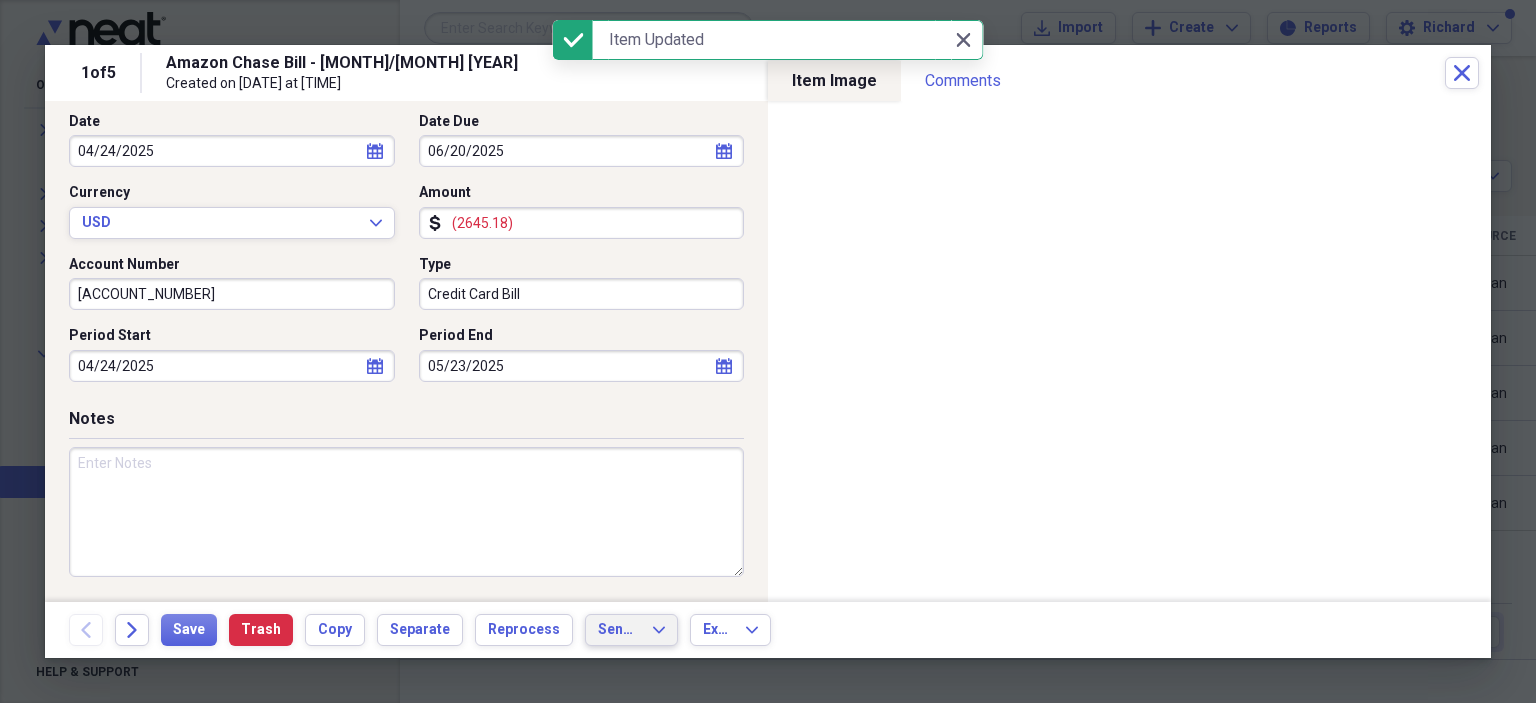 click on "Expand" 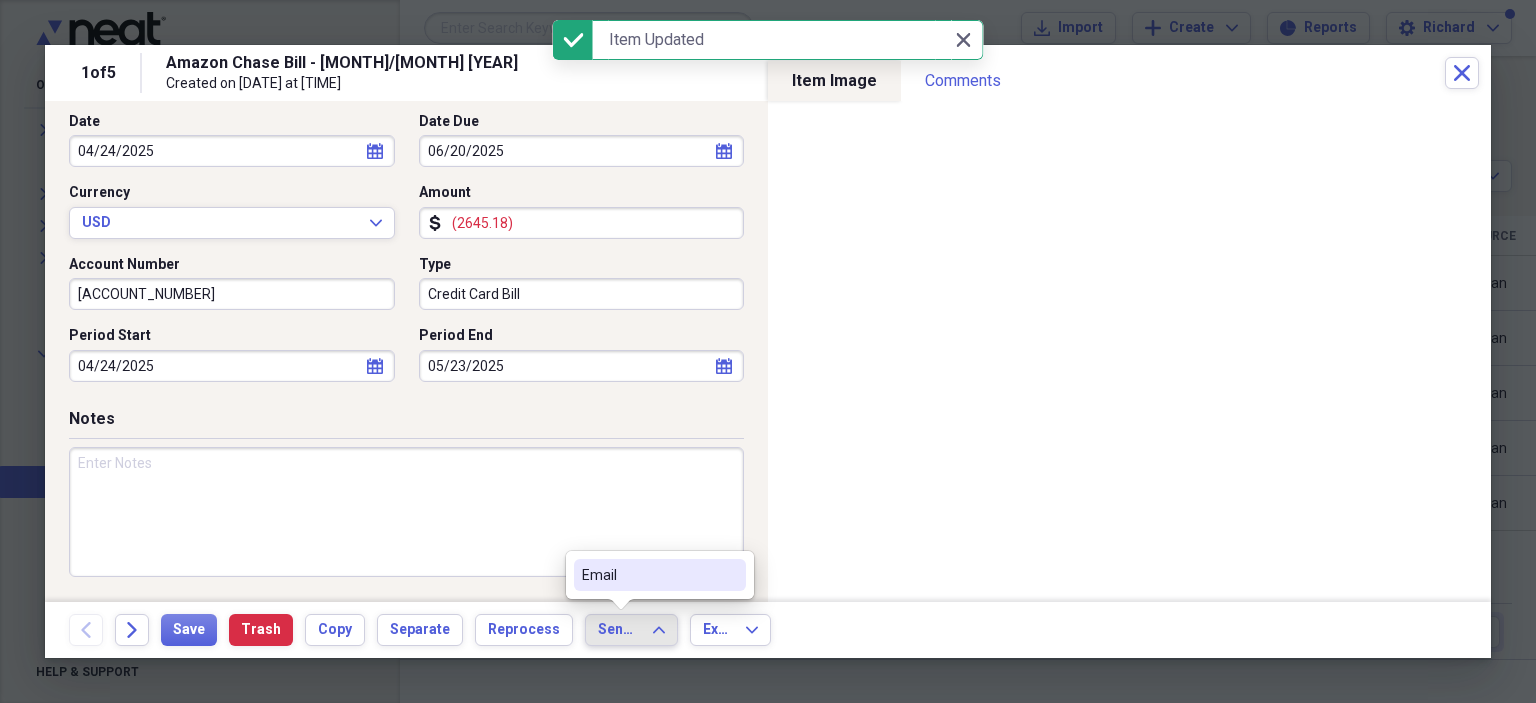 click on "Email" at bounding box center [648, 575] 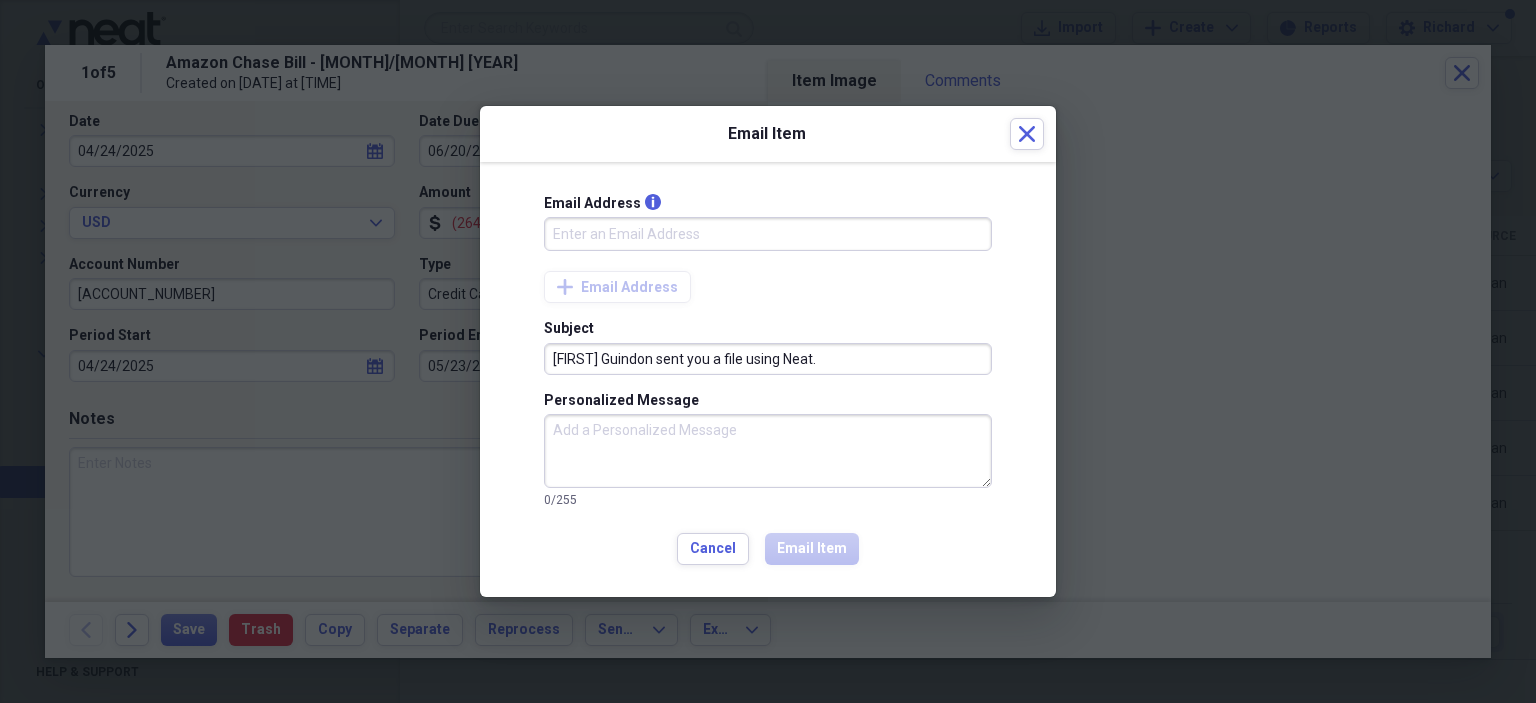 click on "Email Address info" at bounding box center [768, 234] 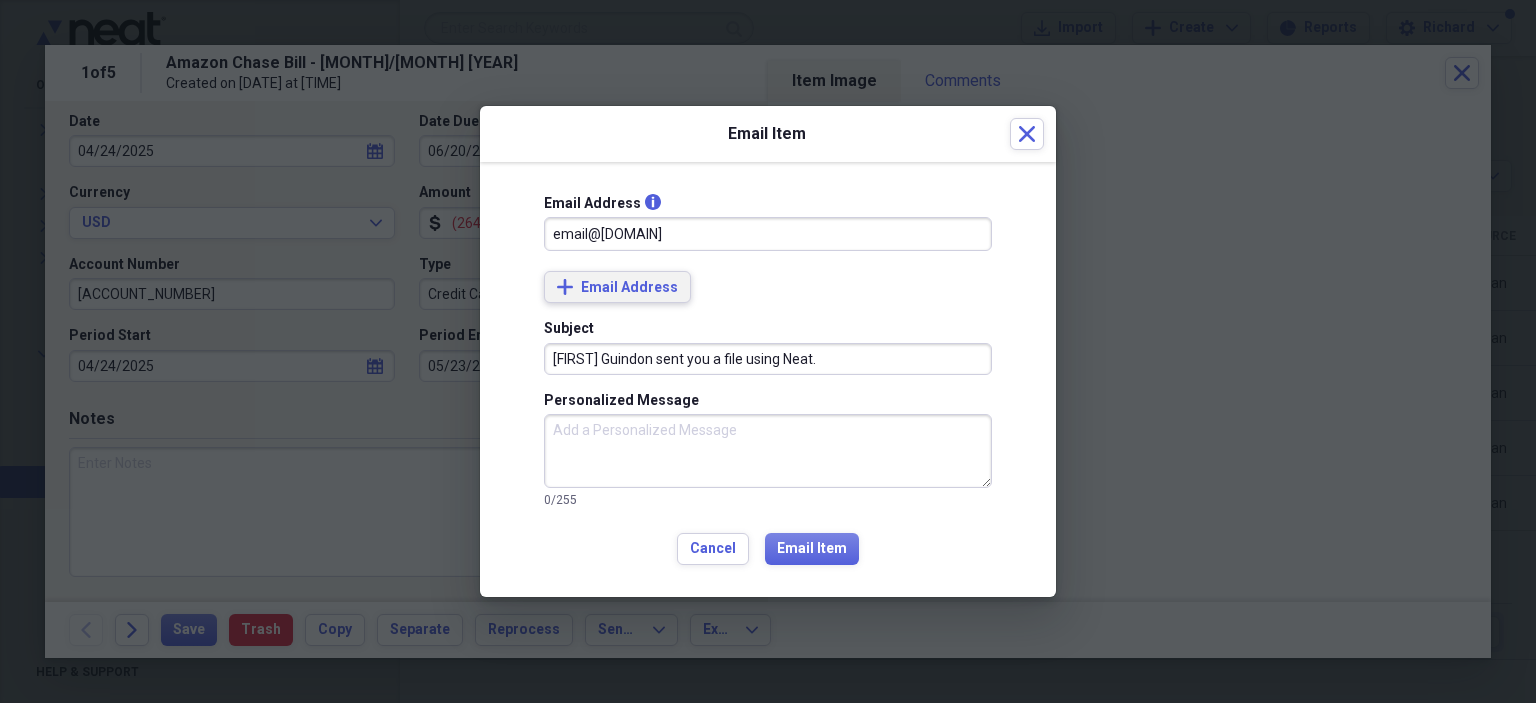 click 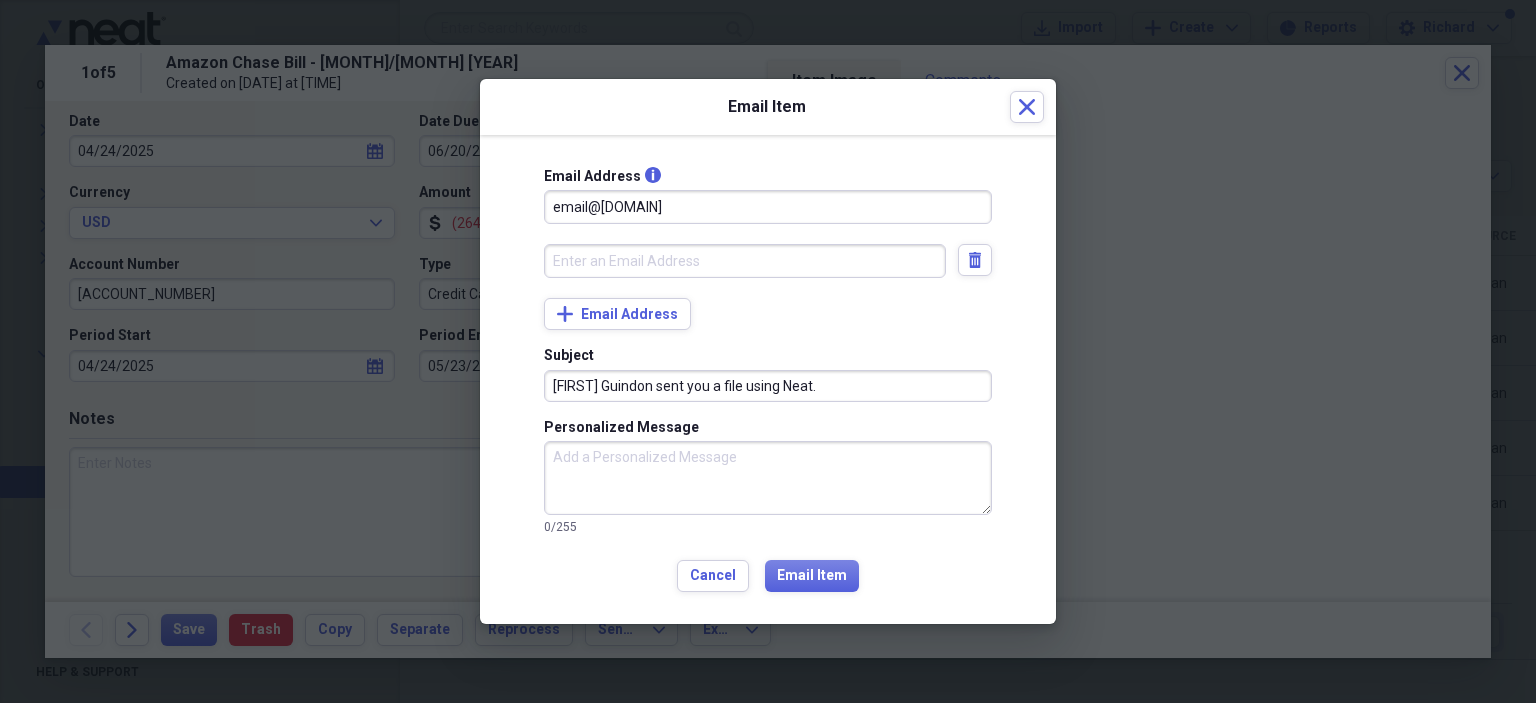 click at bounding box center [745, 261] 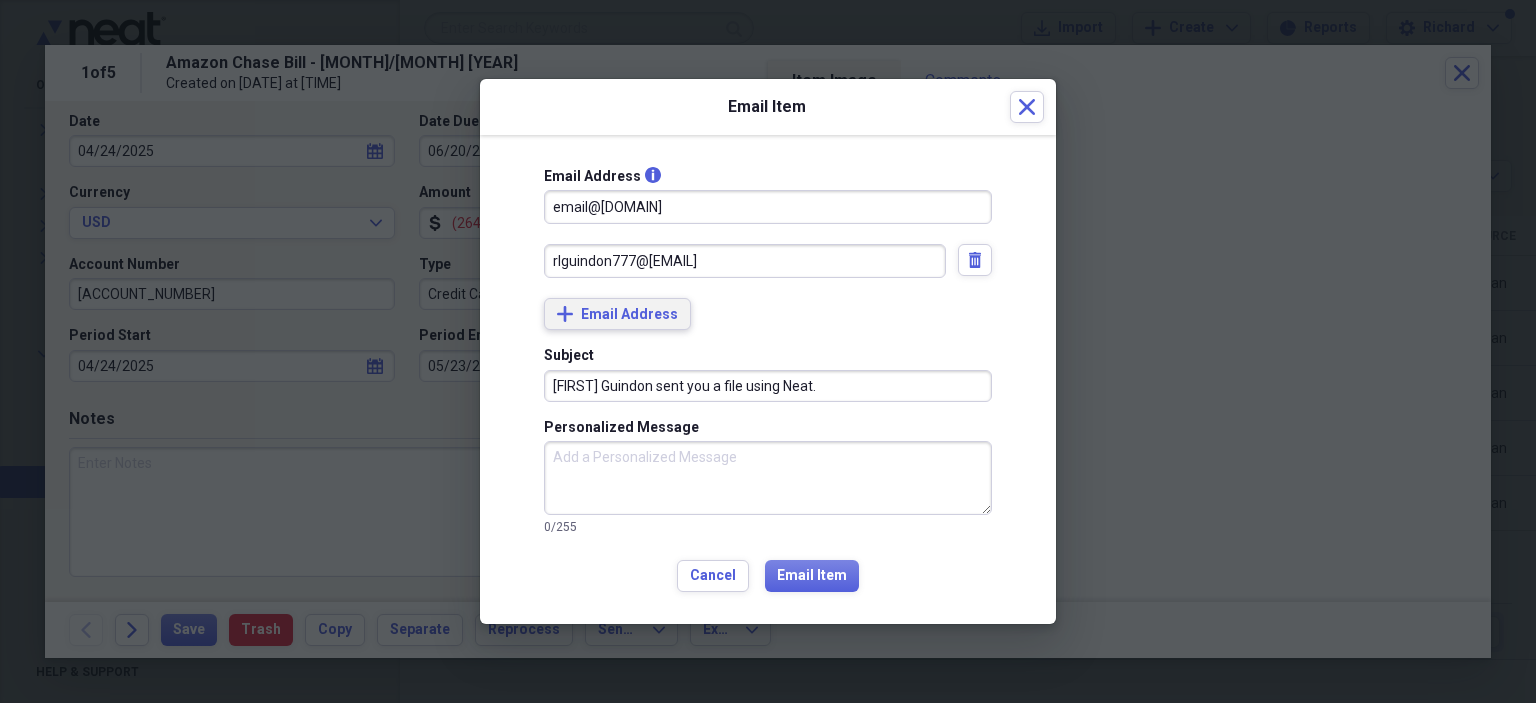 click on "Email Address" at bounding box center (629, 315) 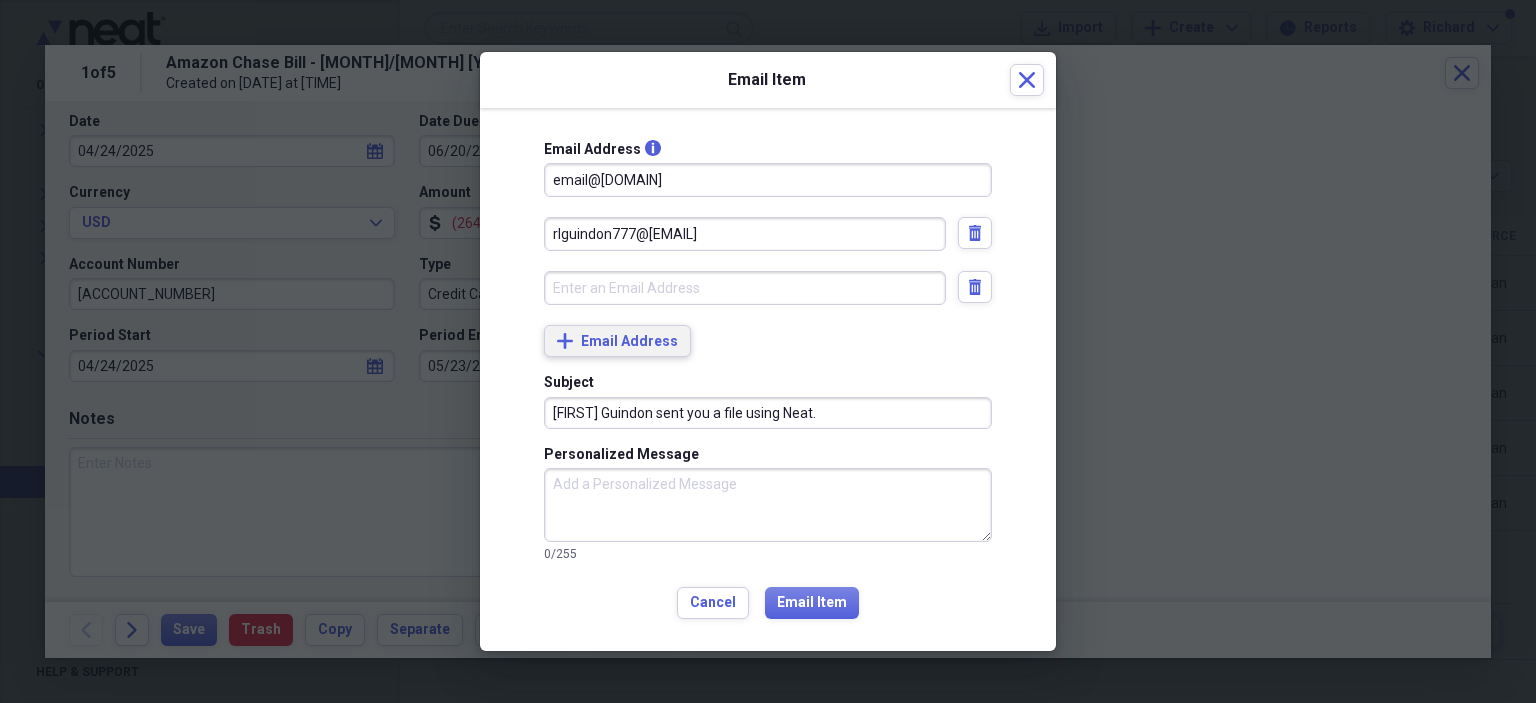 type 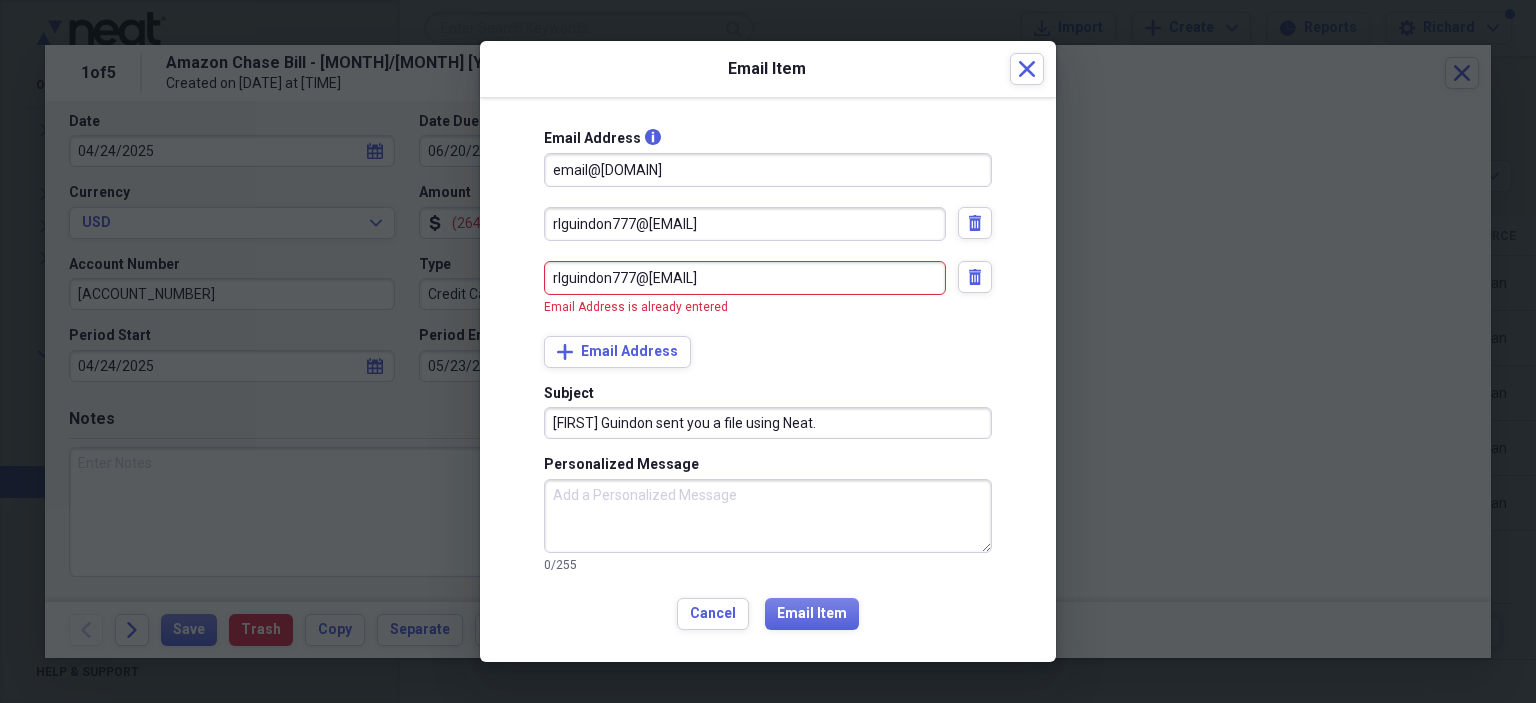 click on "rlguindon777@[EMAIL]" at bounding box center [745, 278] 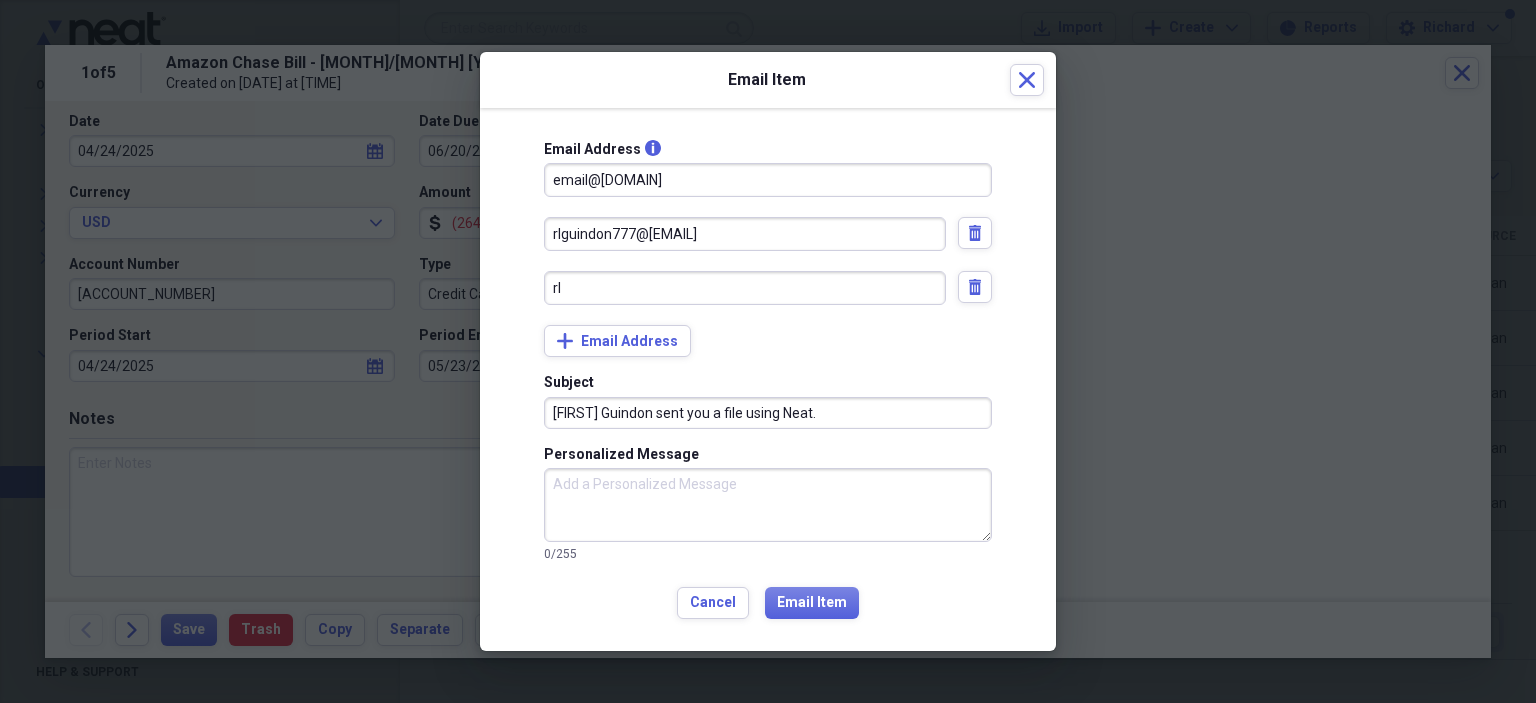 type on "r" 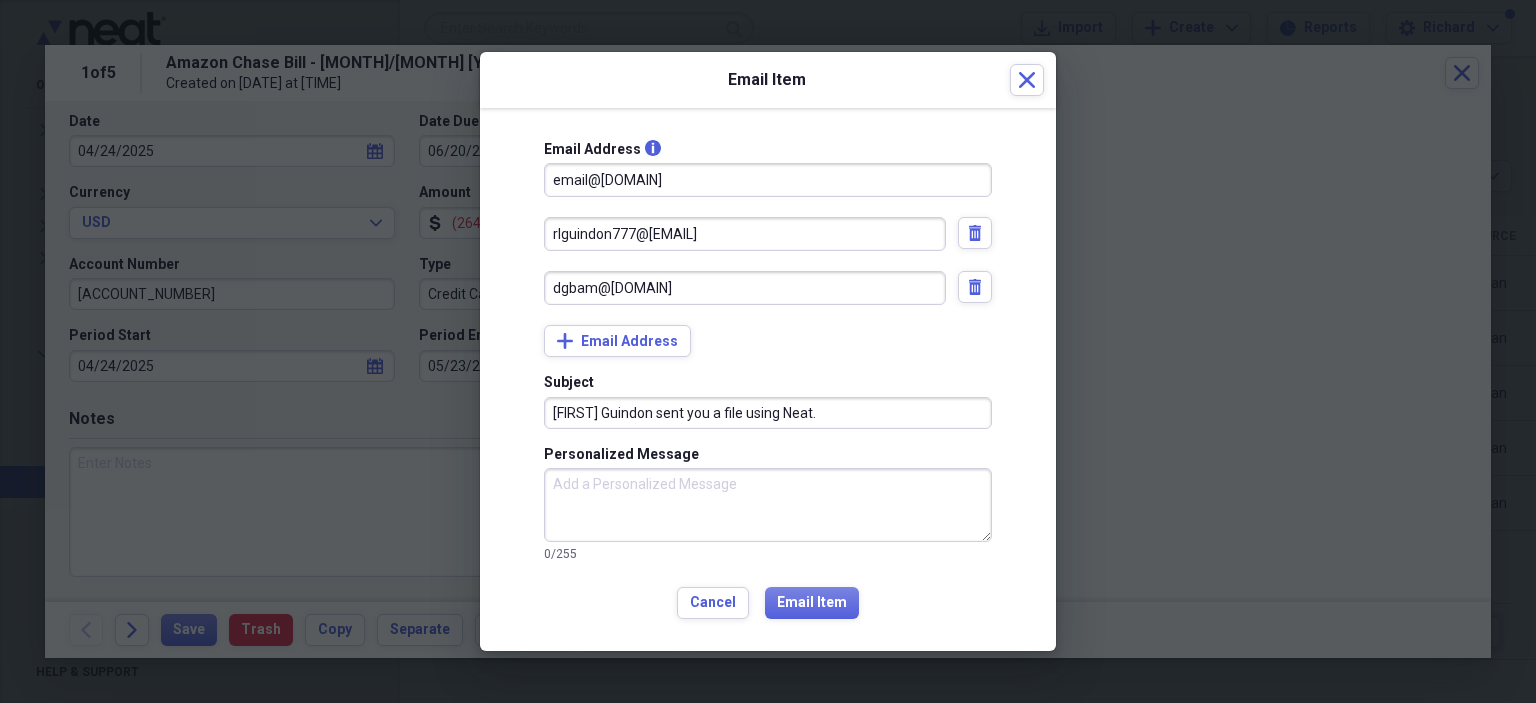 type on "dgbam@[DOMAIN]" 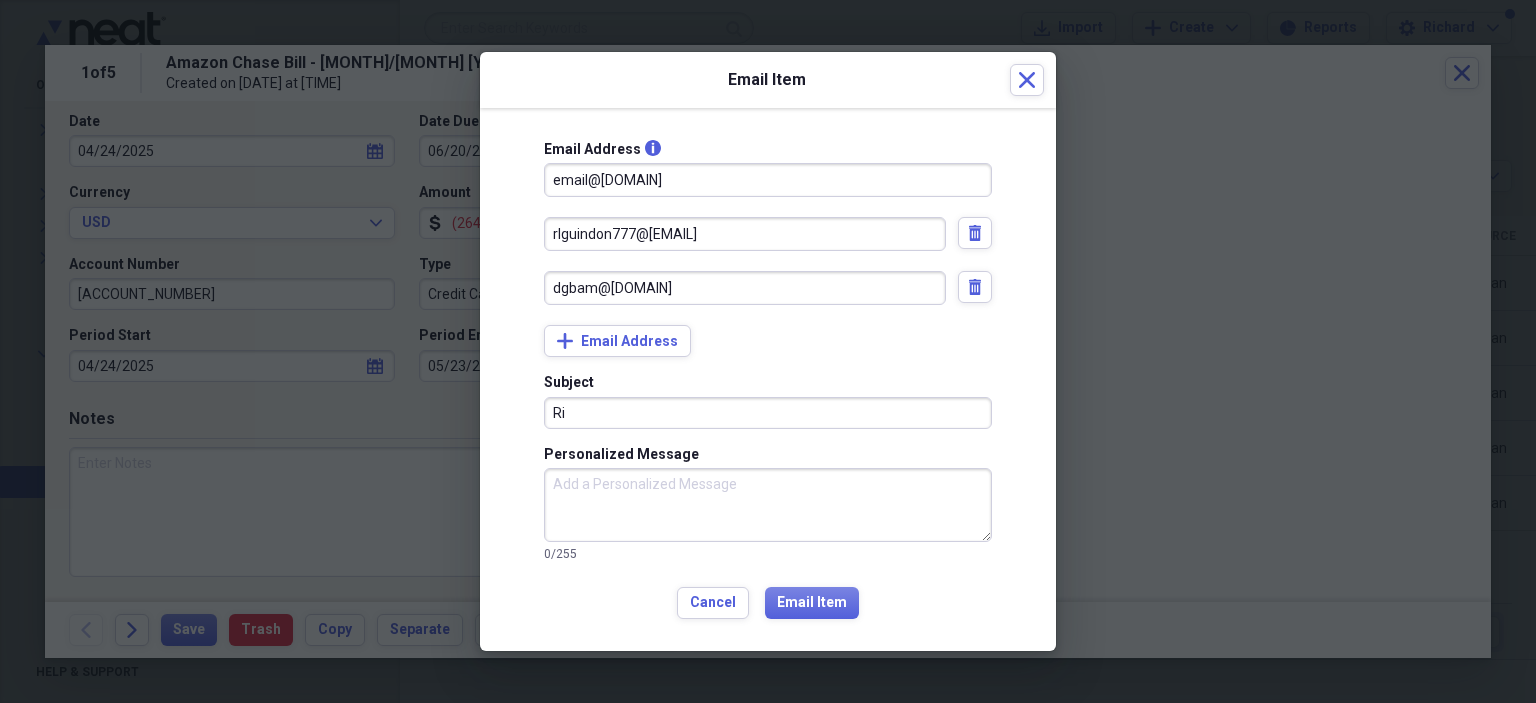 type on "R" 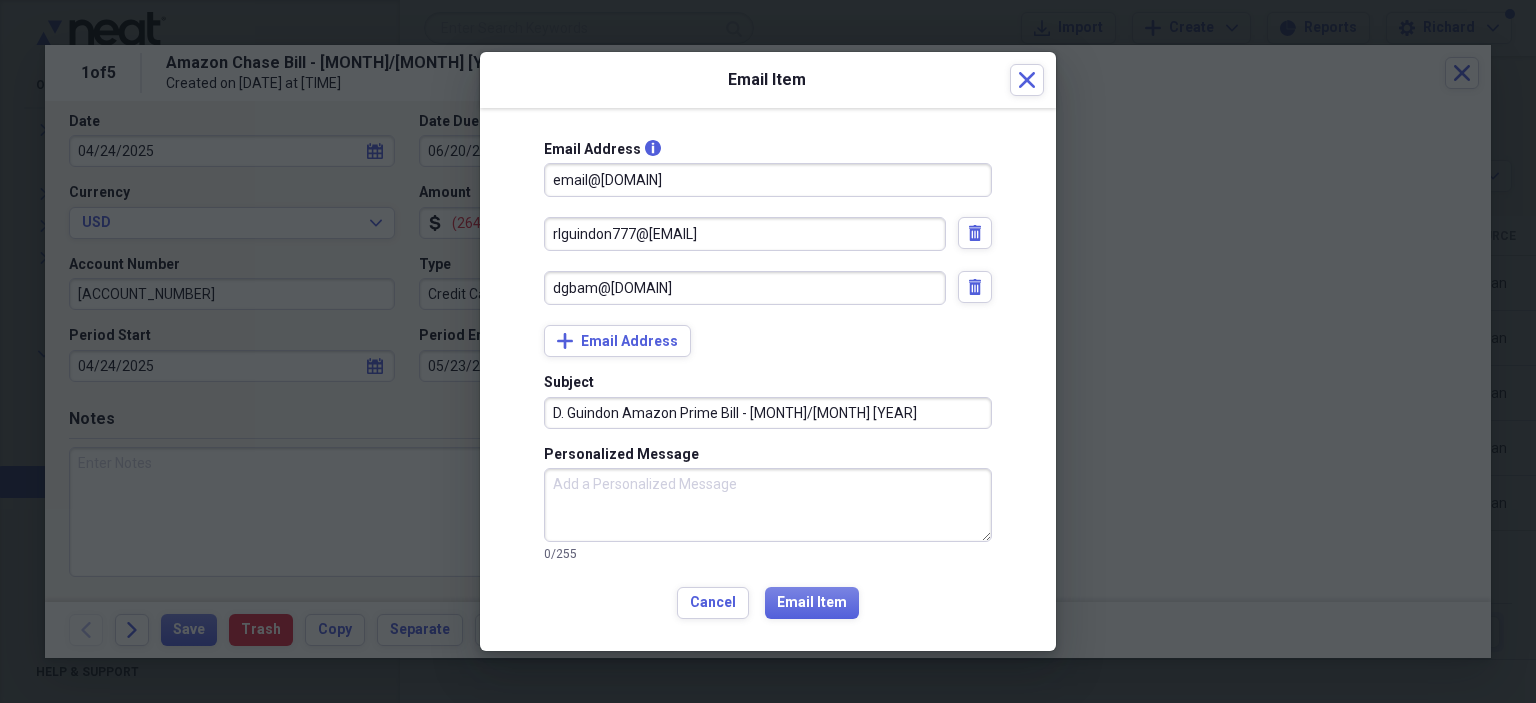 type on "D. Guindon Amazon Prime Bill - [MONTH]/[MONTH] [YEAR]" 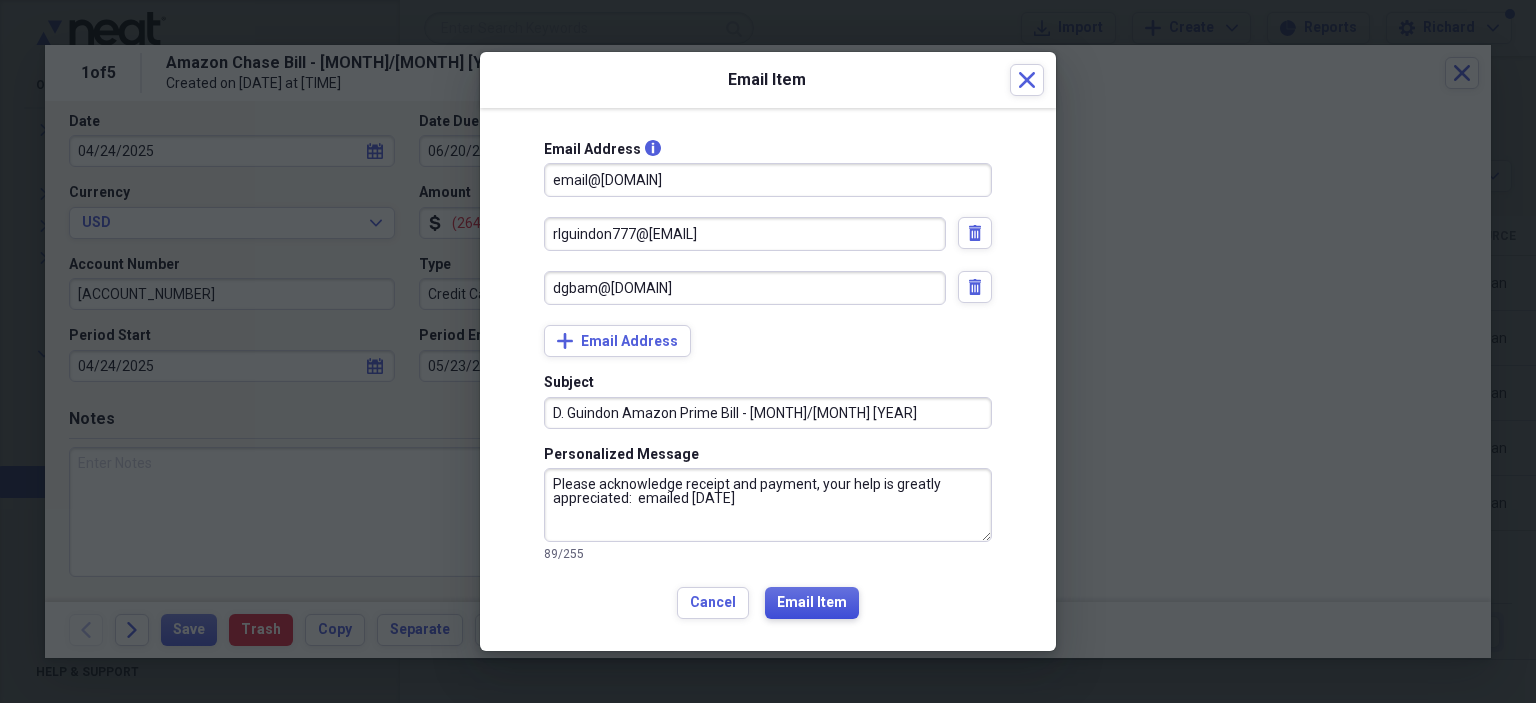 type on "Please acknowledge receipt and payment, your help is greatly appreciated:  emailed [DATE]" 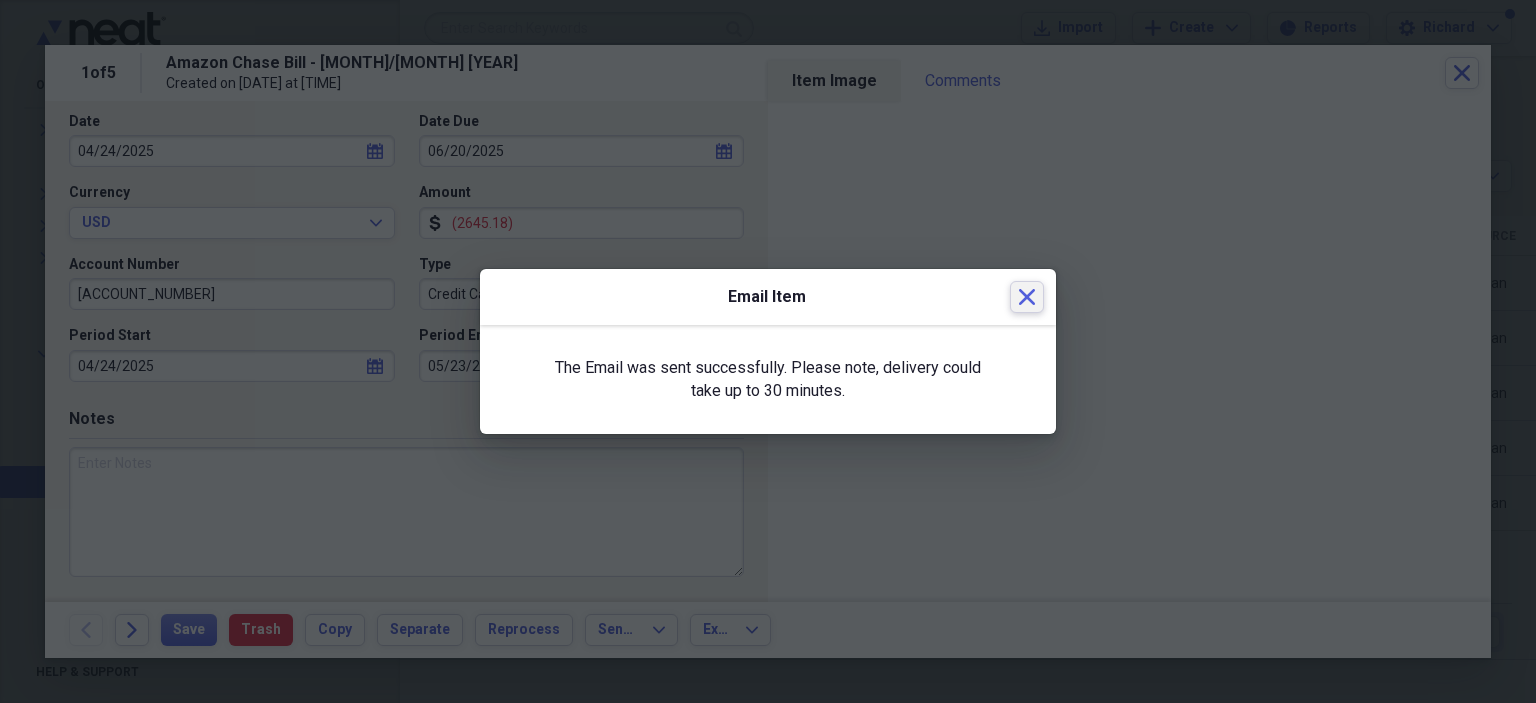 click on "Close" at bounding box center [1027, 297] 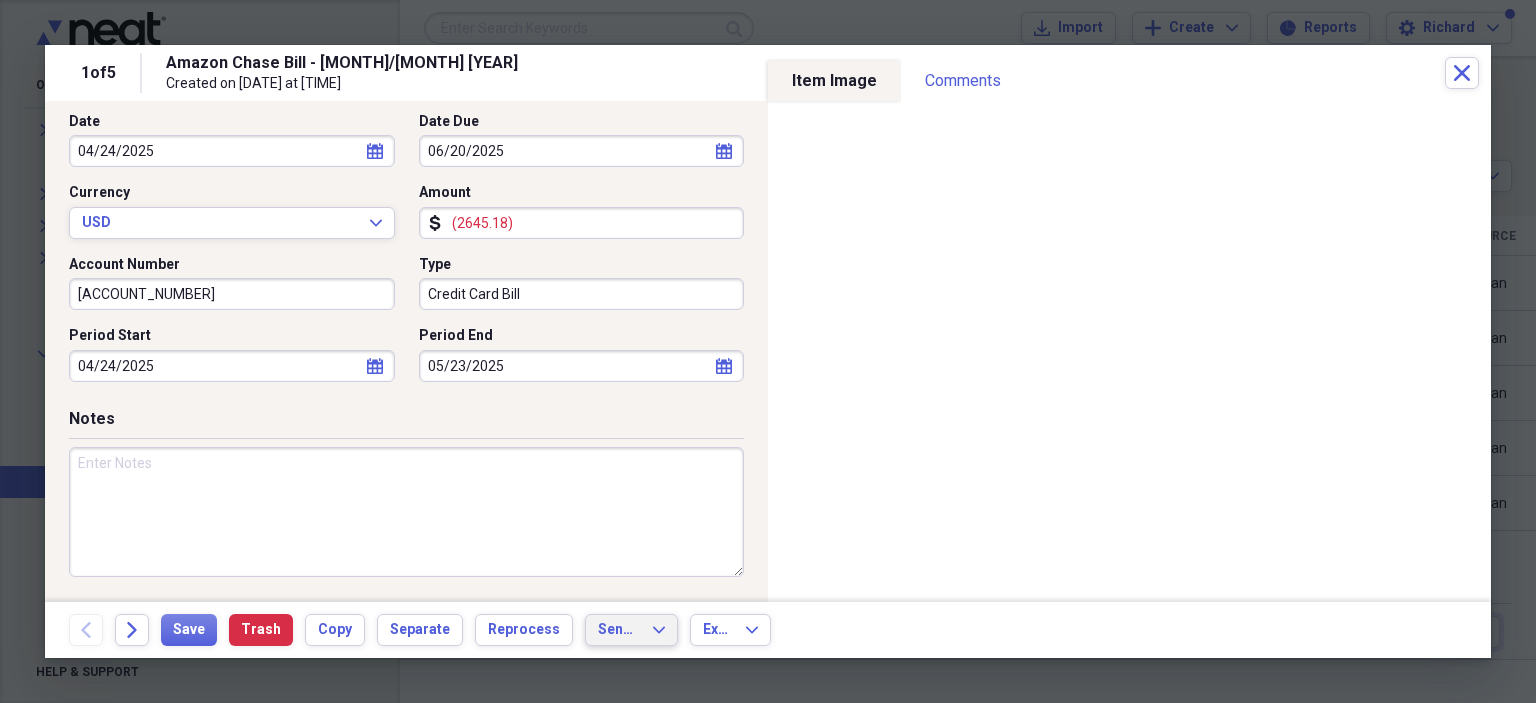 scroll, scrollTop: 0, scrollLeft: 0, axis: both 